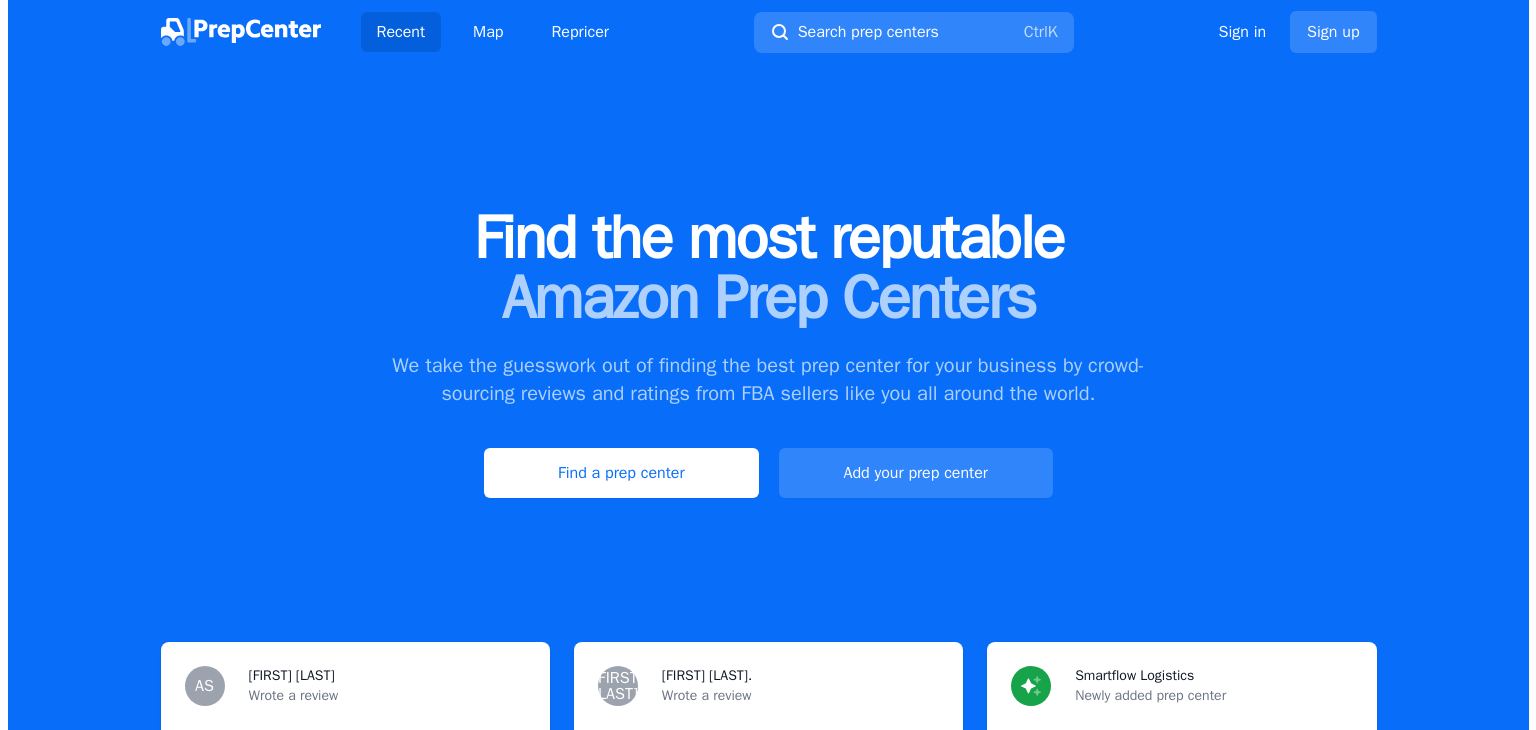 scroll, scrollTop: 0, scrollLeft: 0, axis: both 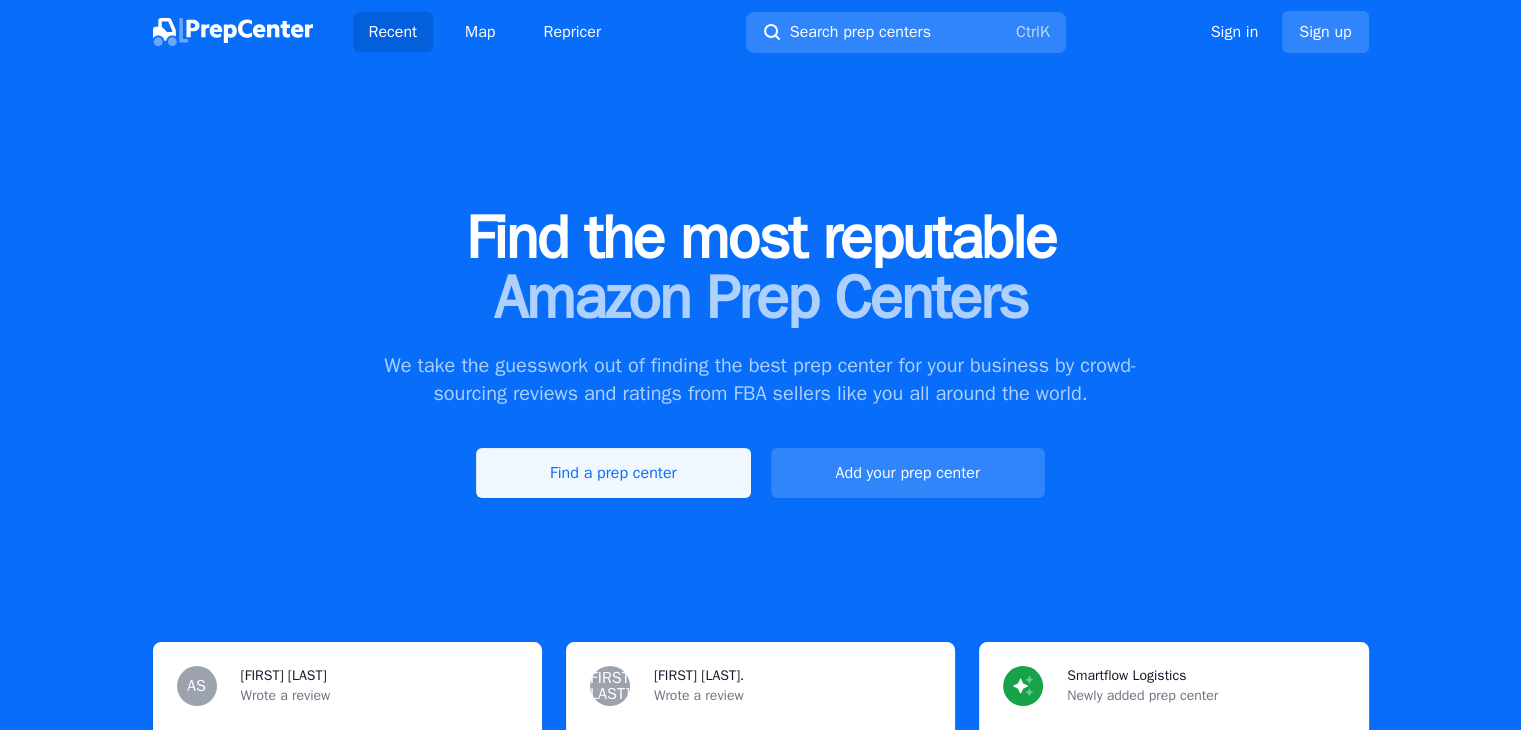 click on "Find a prep center" at bounding box center [613, 473] 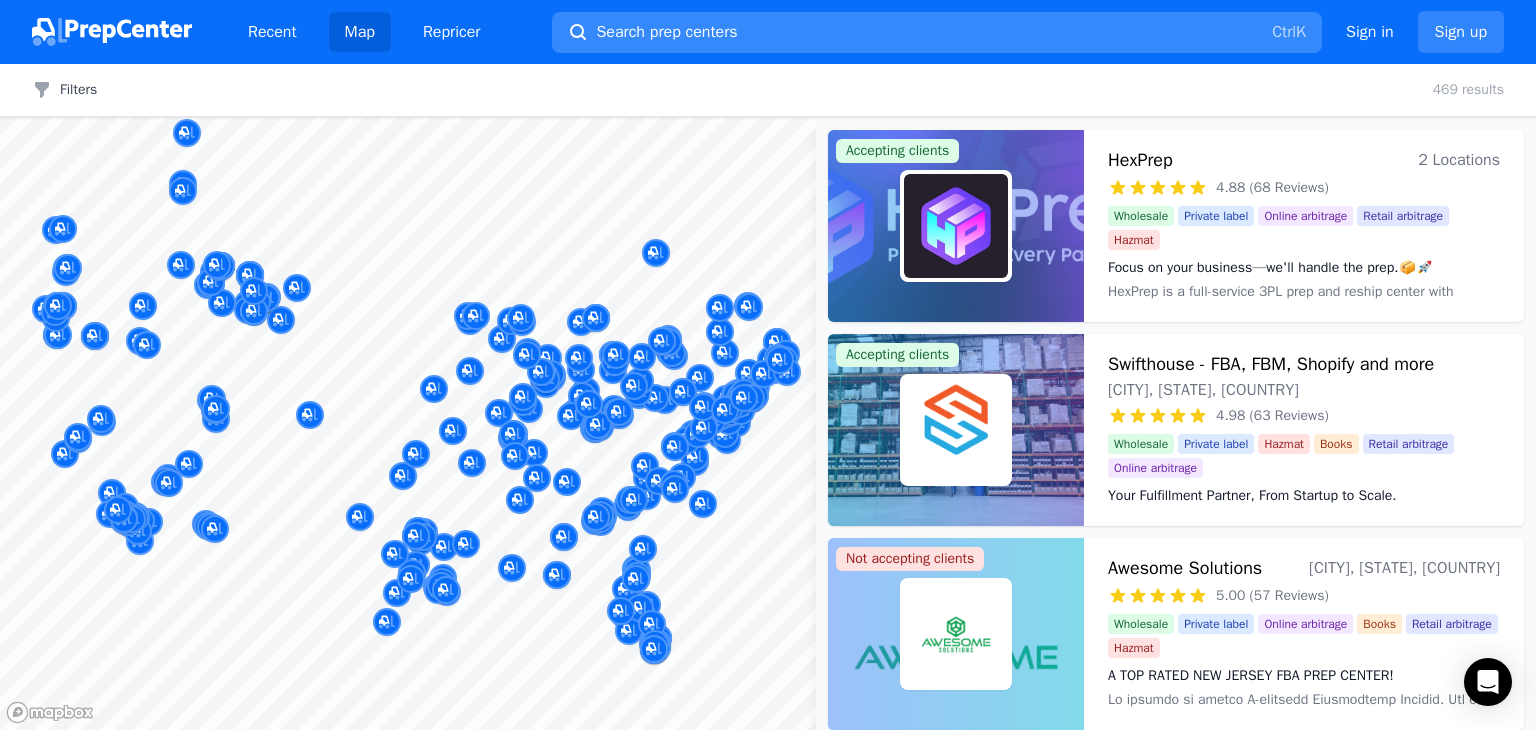 click on "Search prep centers" at bounding box center [666, 32] 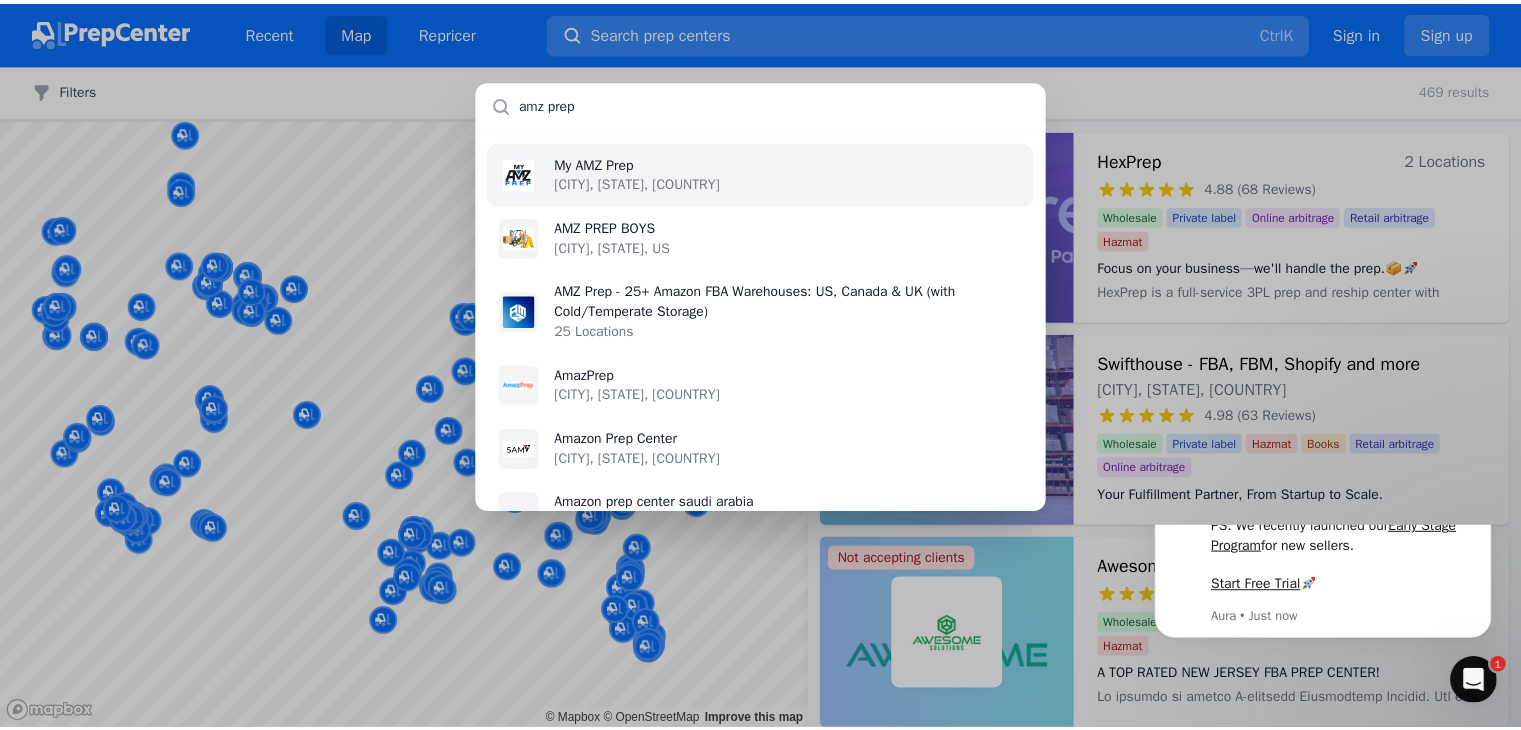 scroll, scrollTop: 0, scrollLeft: 0, axis: both 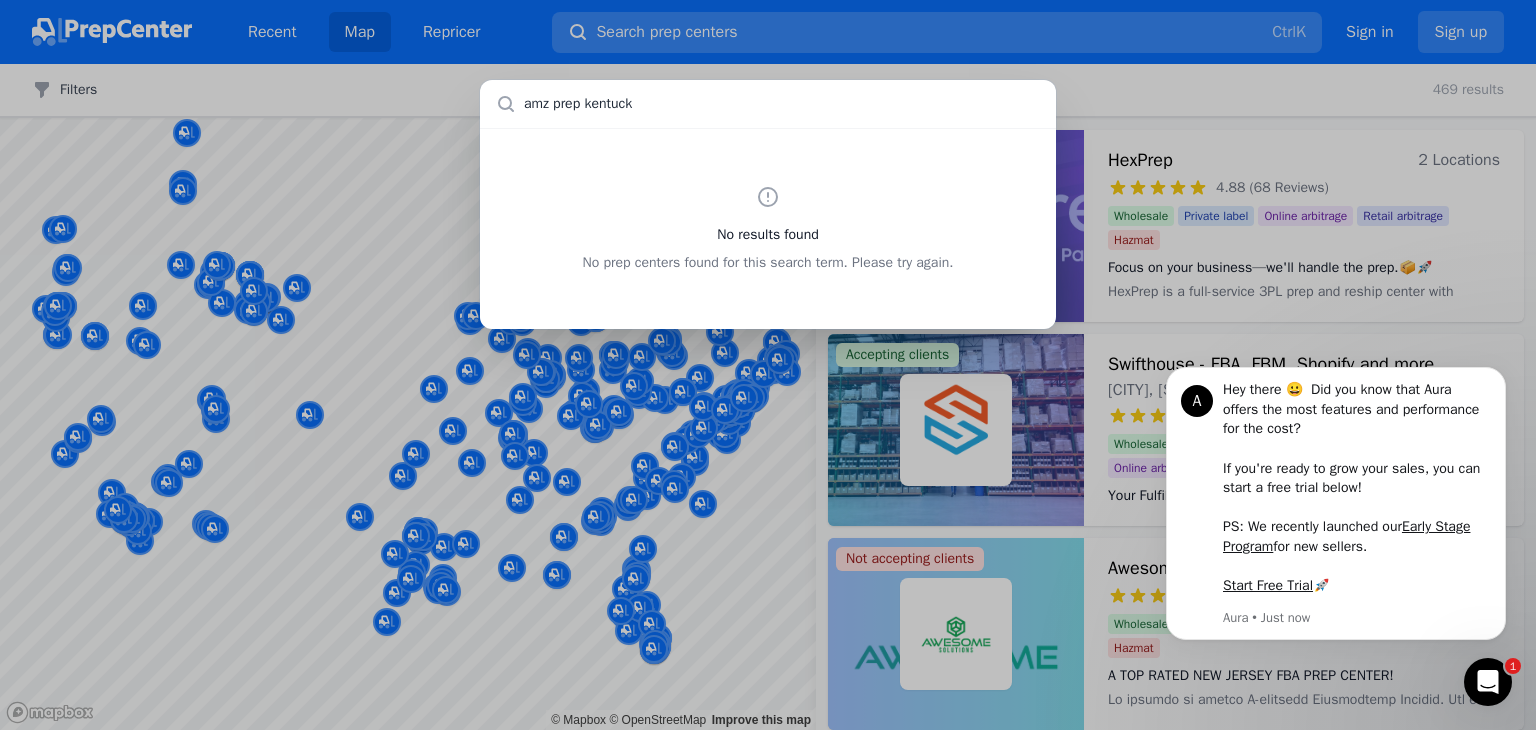 type on "amz prep kentucky" 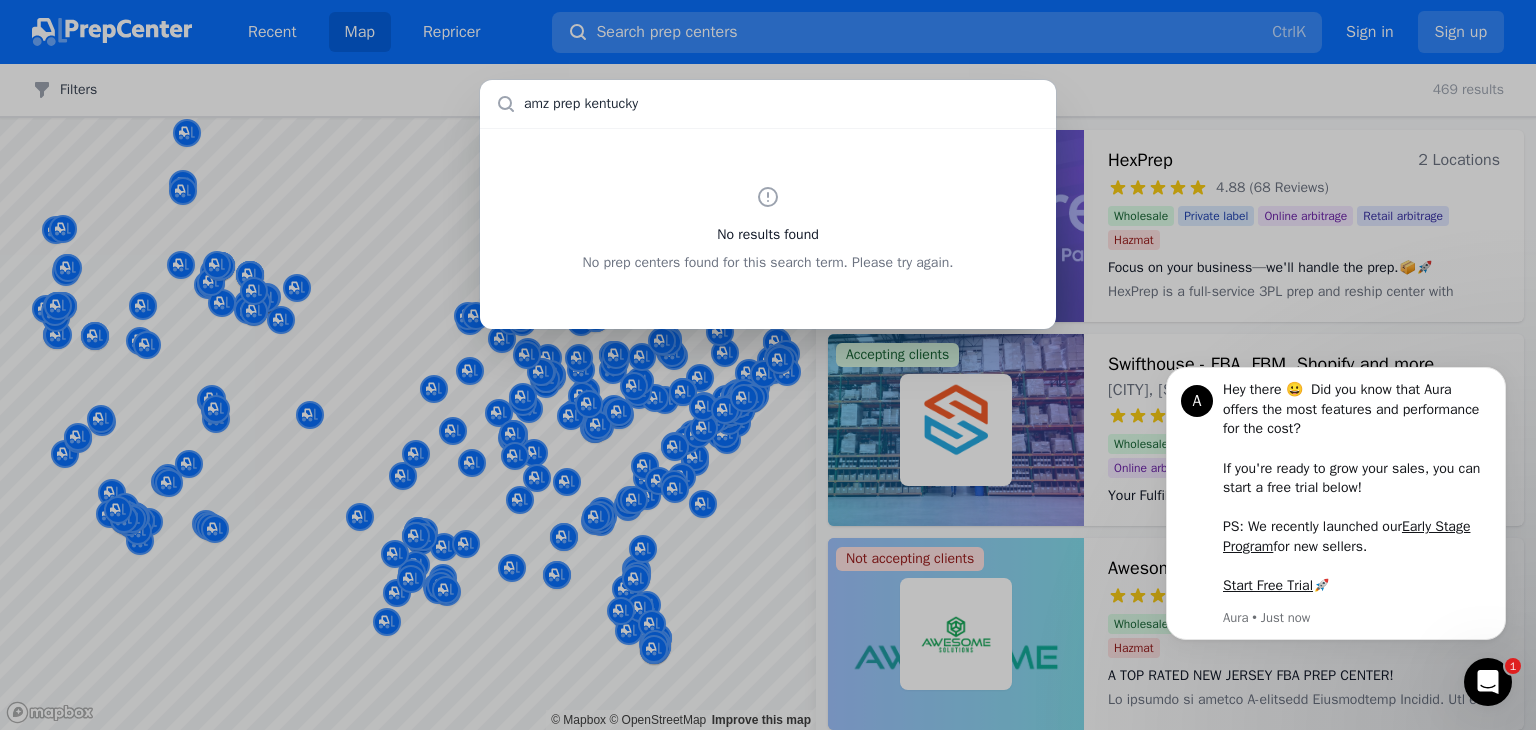 type 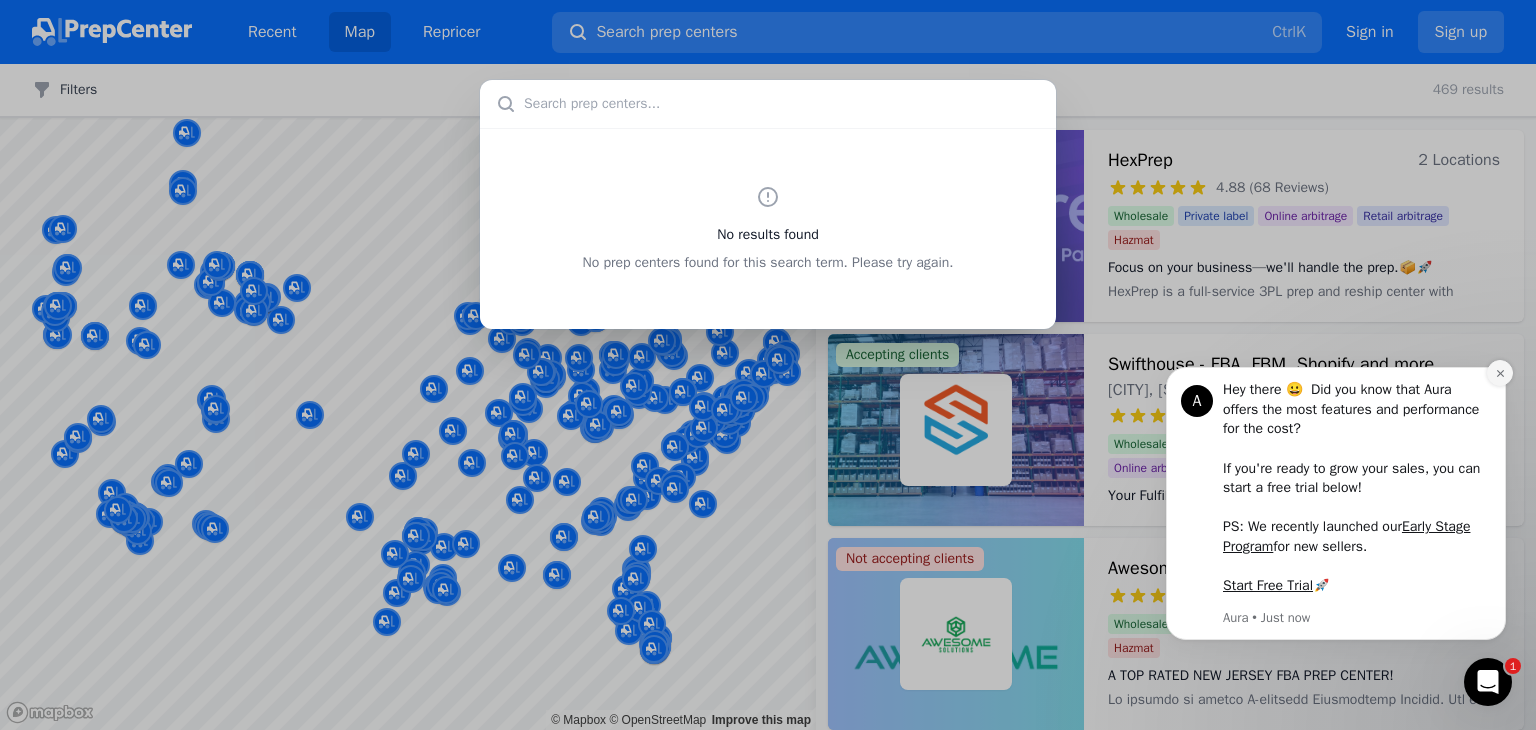 click 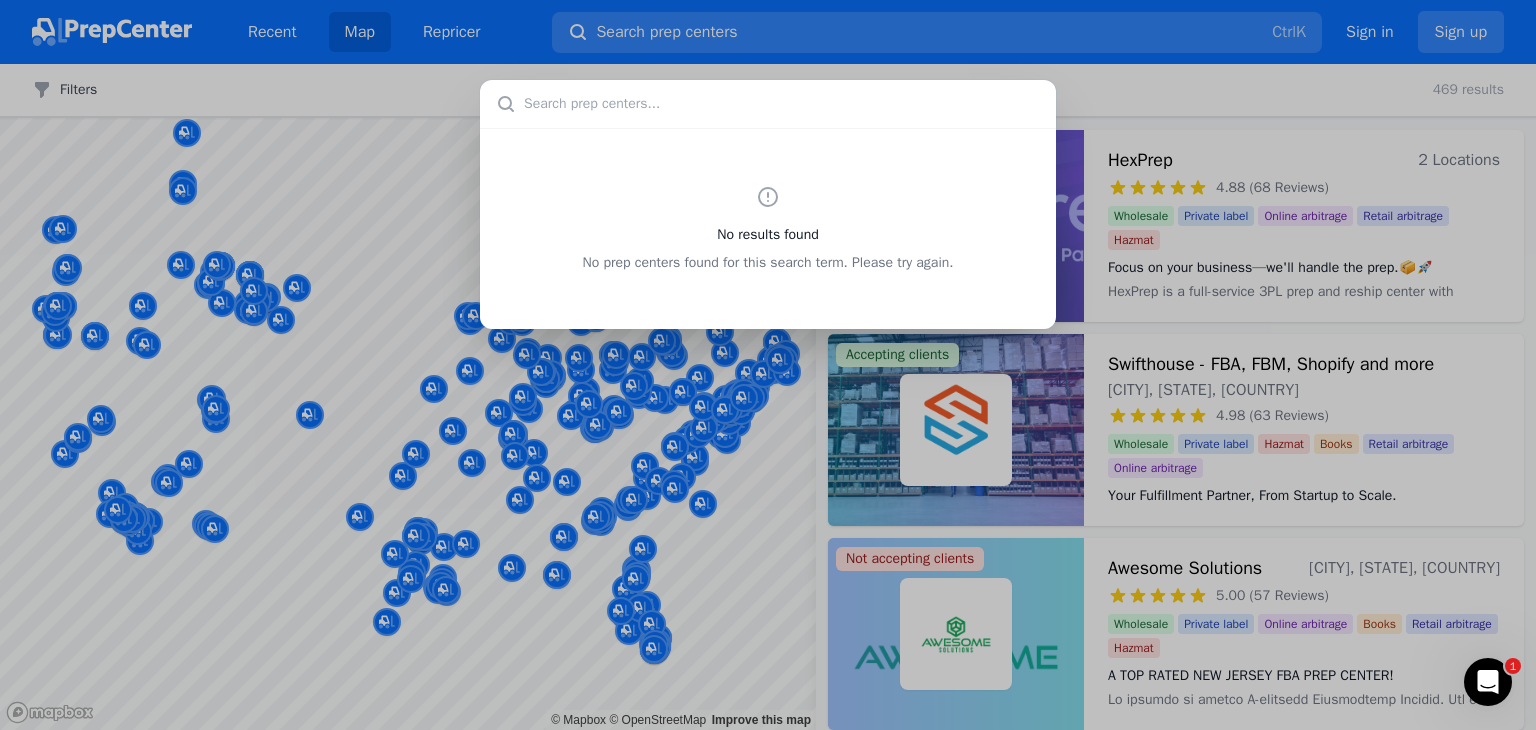 click on "No results found No prep centers found for this search term. Please try again." at bounding box center (768, 365) 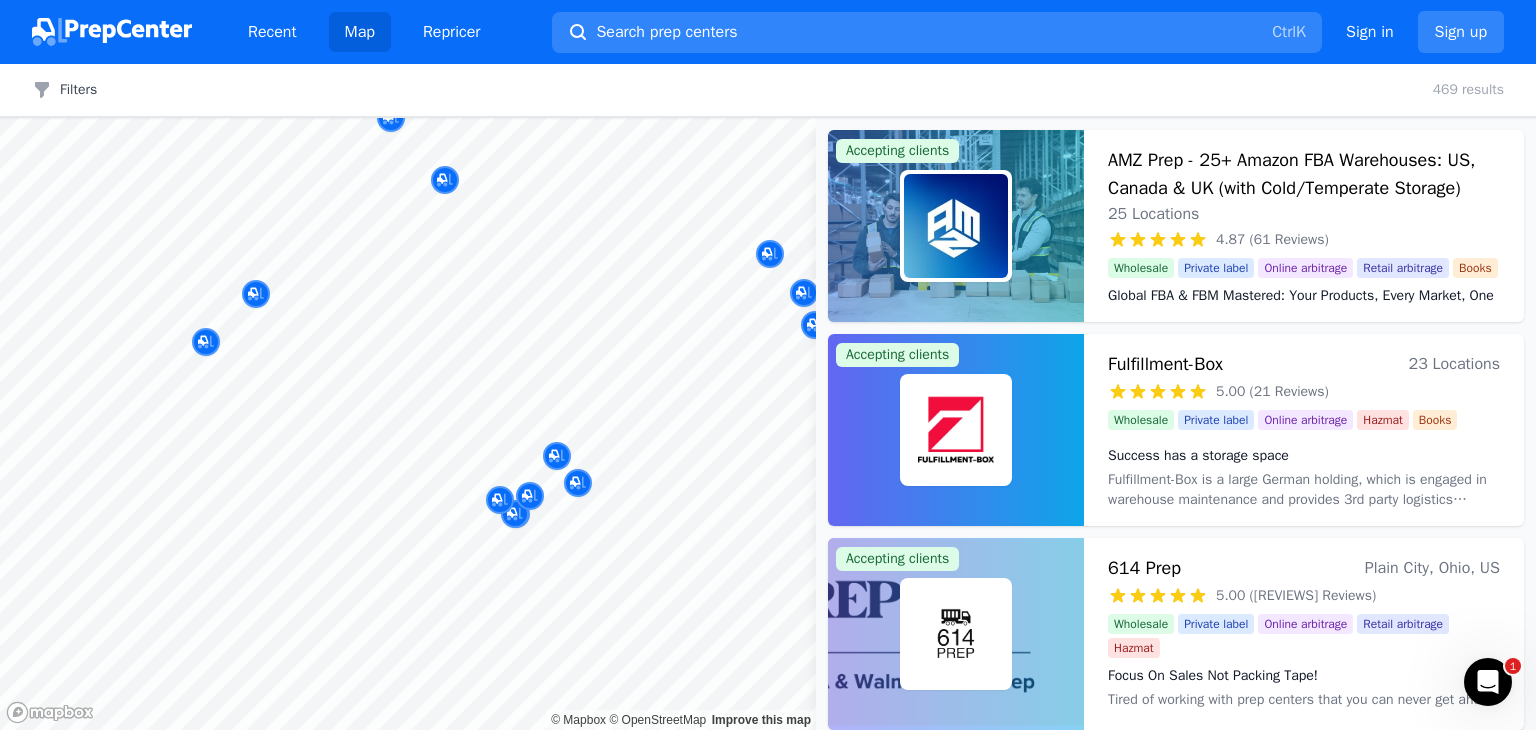 click on "Recent Map Repricer Search prep centers Ctrl  K Open main menu Sign in Sign up Filters Filters Clear all 469 results Map © Mapbox   © OpenStreetMap   Improve this map Accepting clients AMZ Prep - 25+ Amazon FBA Warehouses: US, [STATE], [COUNTRY] 25 Locations 4.87 (61 Reviews) Global FBA & FBM Mastered: Your Products, Every Market, One Solution Wholesale Private label Online arbitrage Retail arbitrage Books Global FBA & FBM Mastered: Your Products, Every Market, One Solution Accepting clients Fulfillment-Box 23 Locations 5.00 (21 Reviews) Success has a storage space Wholesale Private label Online arbitrage Hazmat Books Success has a storage space Accepting clients 614 Prep [CITY], [STATE], US 5.00 (9 Reviews) Focus On Sales Not Packing Tape! Wholesale Private label Online arbitrage Retail arbitrage Hazmat Focus On Sales Not Packing Tape! Accepting clients Frankly Fulfillment LLC [CITY], [STATE], US 5.00 (2 Reviews) Let’s make fulfillment perfectly clear. Wholesale Private label Books" at bounding box center (768, 365) 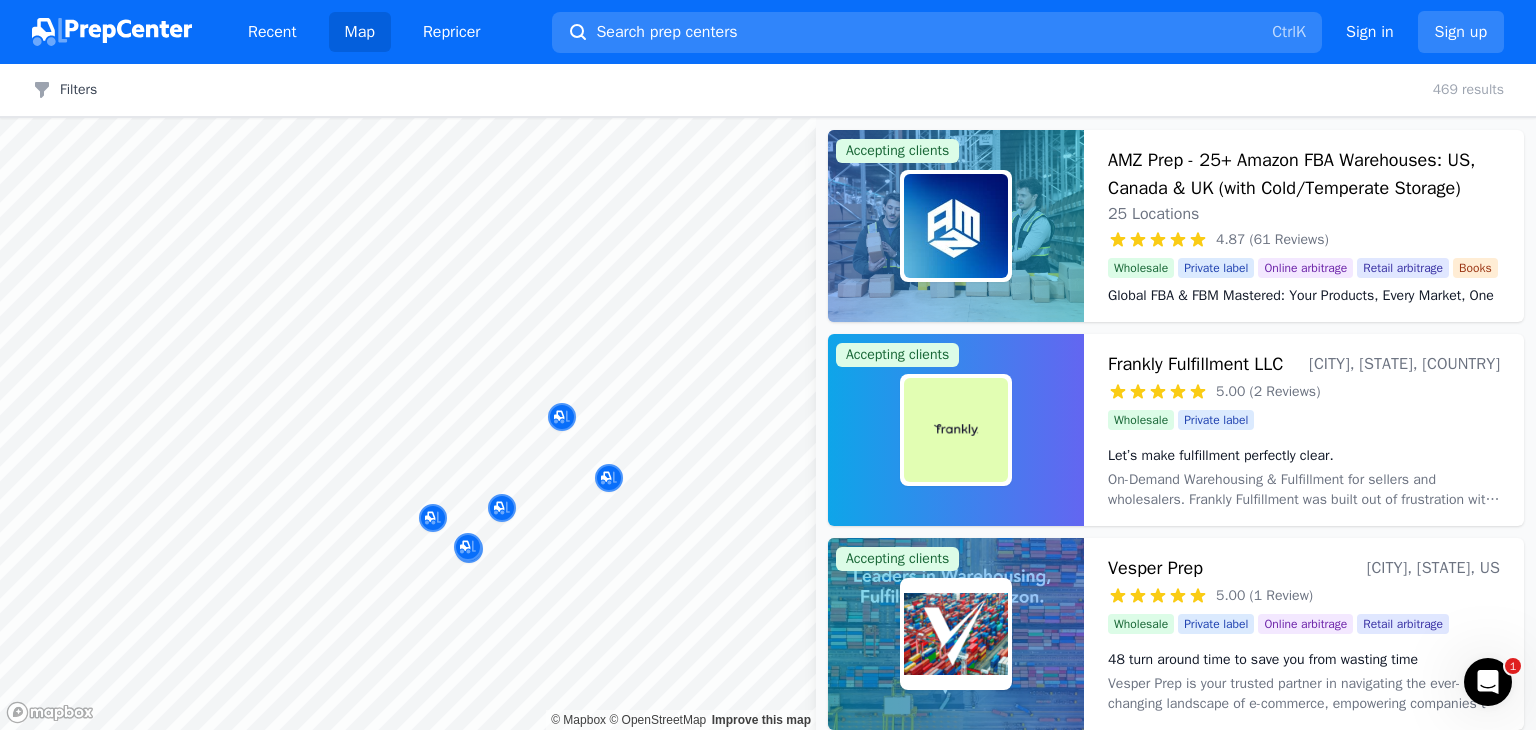 click at bounding box center (675, 425) 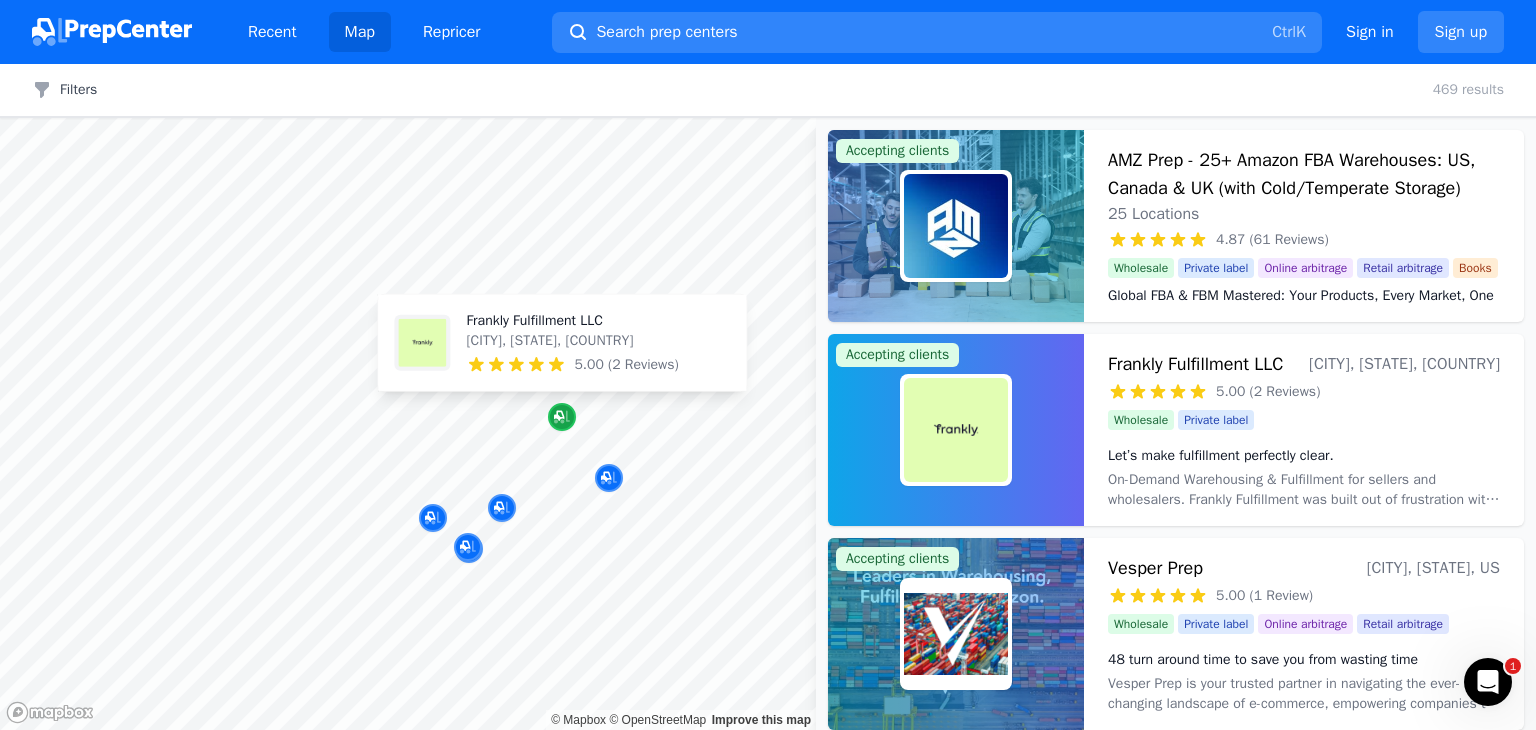 click at bounding box center (562, 417) 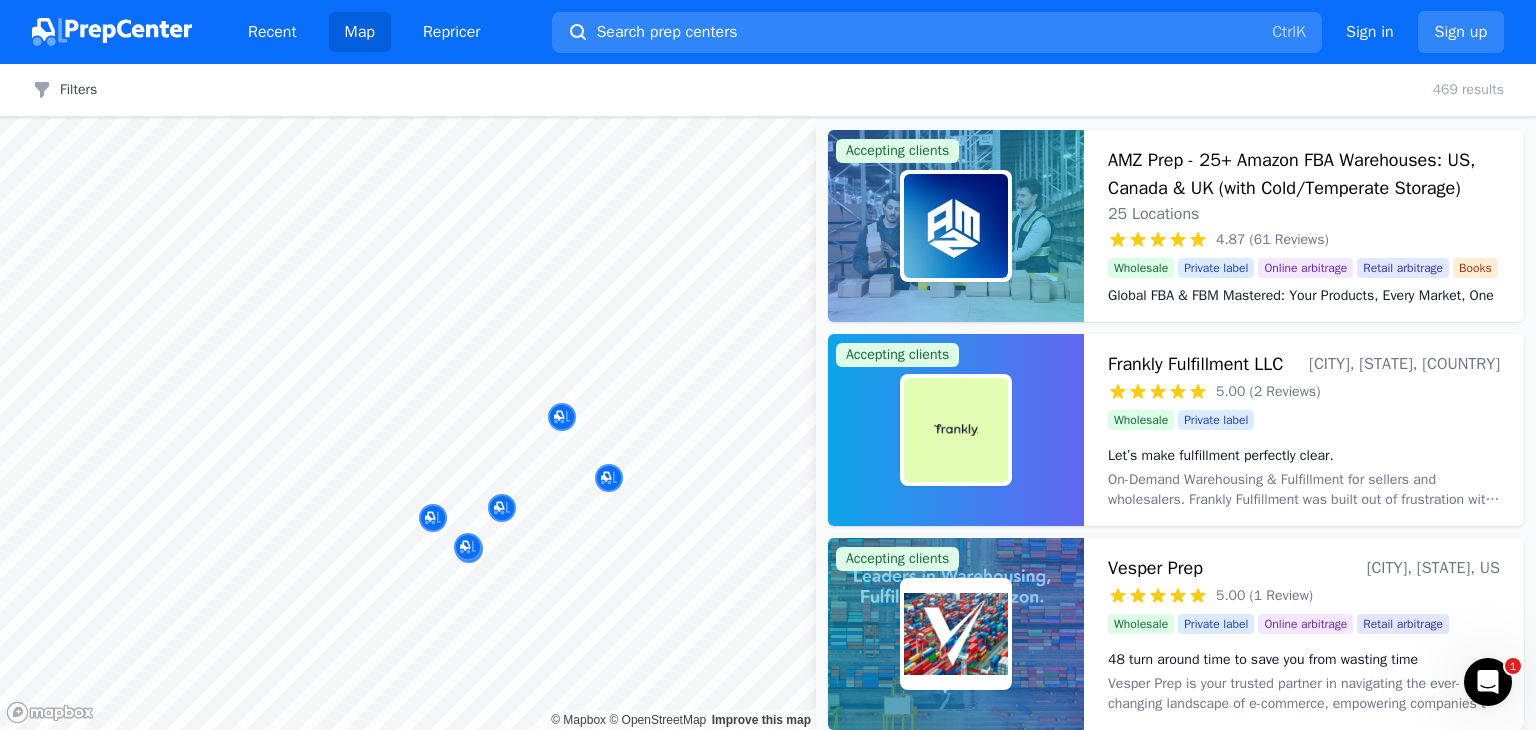 click at bounding box center (675, 425) 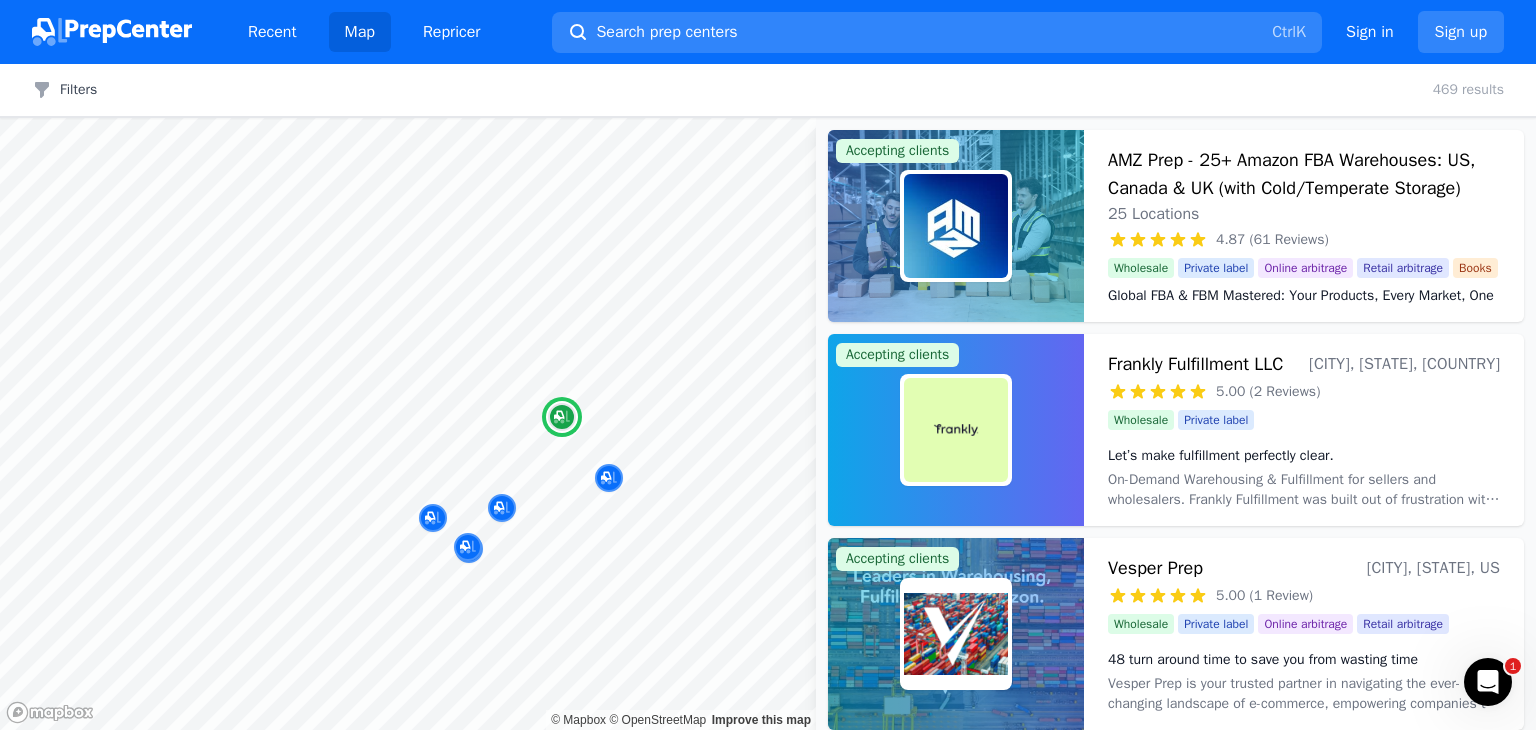 click on "Frankly Fulfillment LLC" at bounding box center [1195, 364] 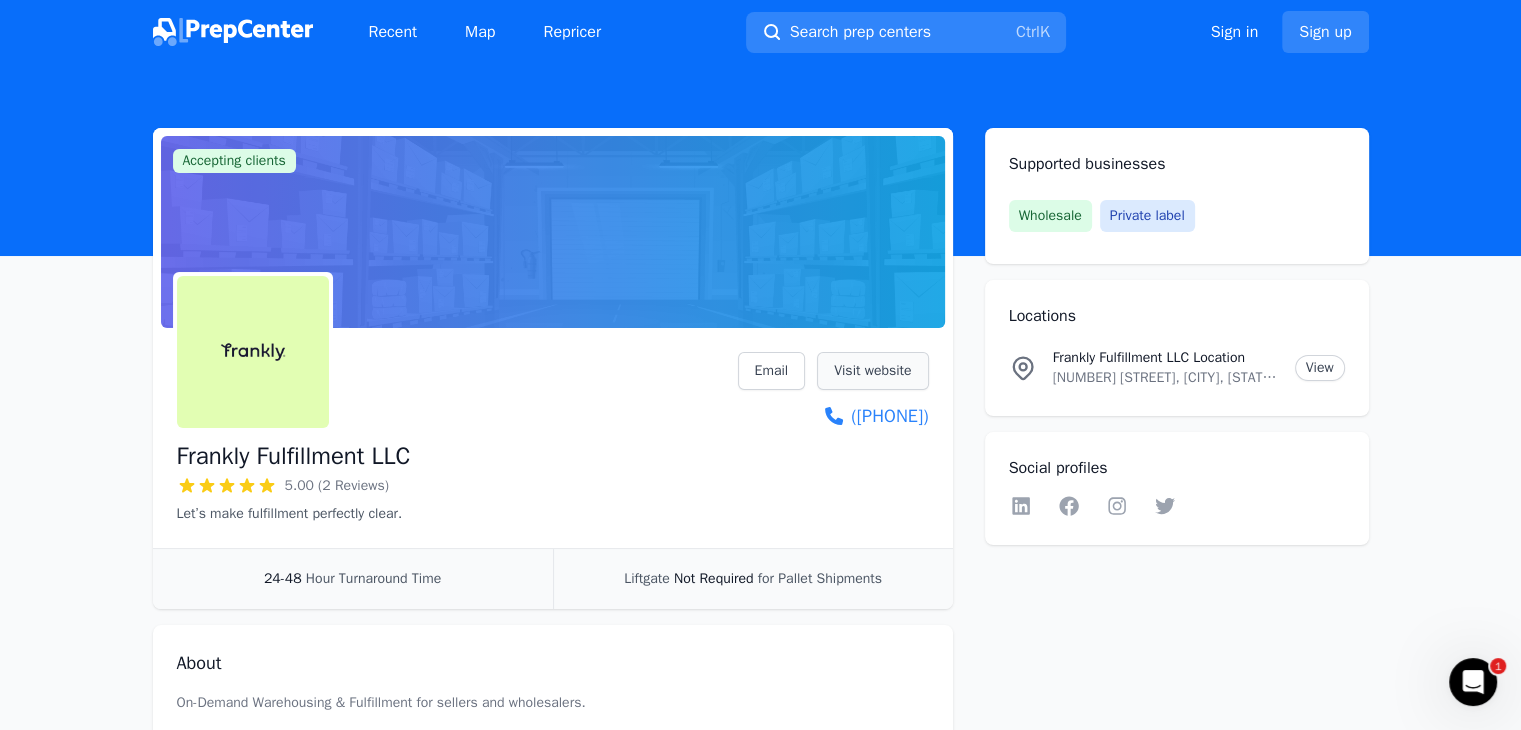 click on "Visit website" at bounding box center [872, 371] 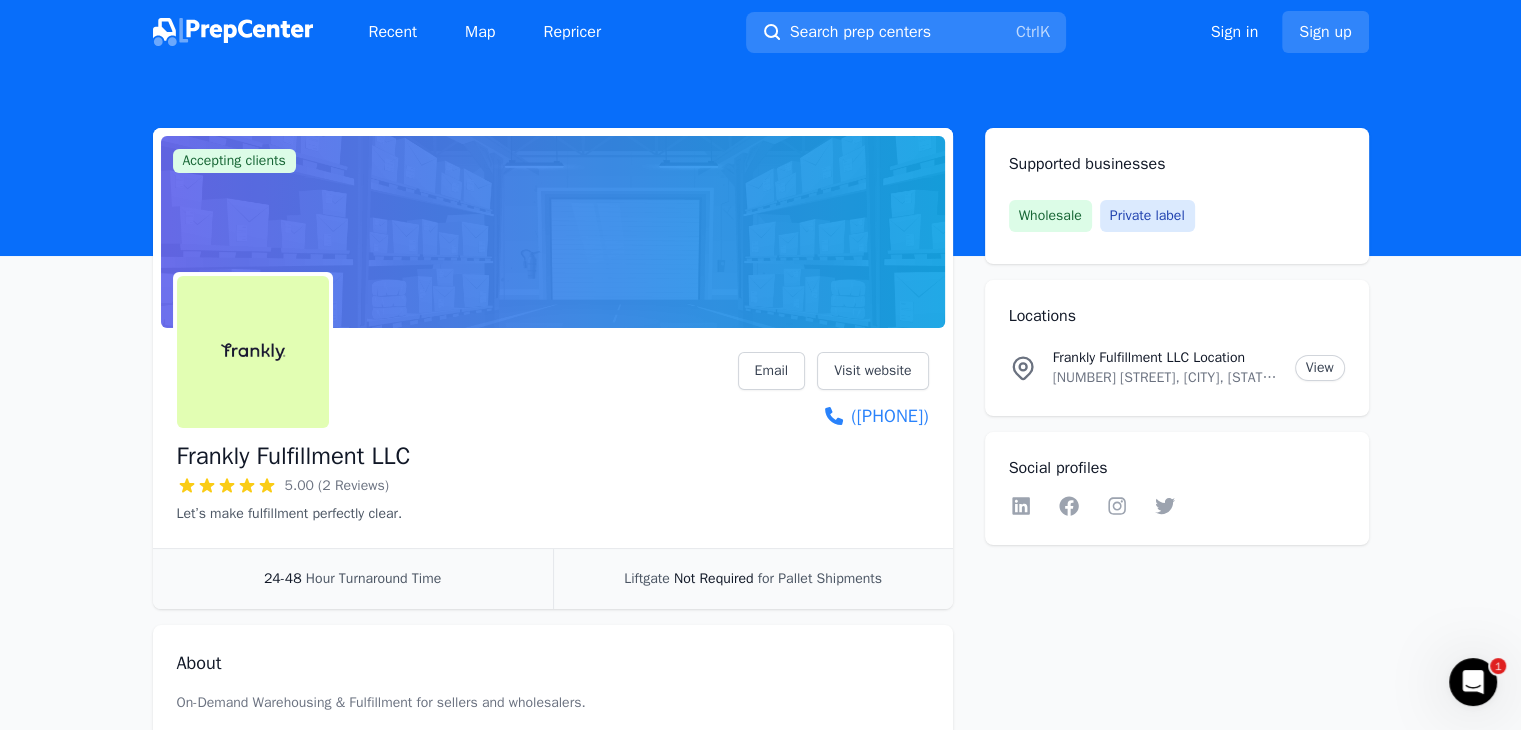 click on "Frankly Fulfillment LLC" at bounding box center (294, 456) 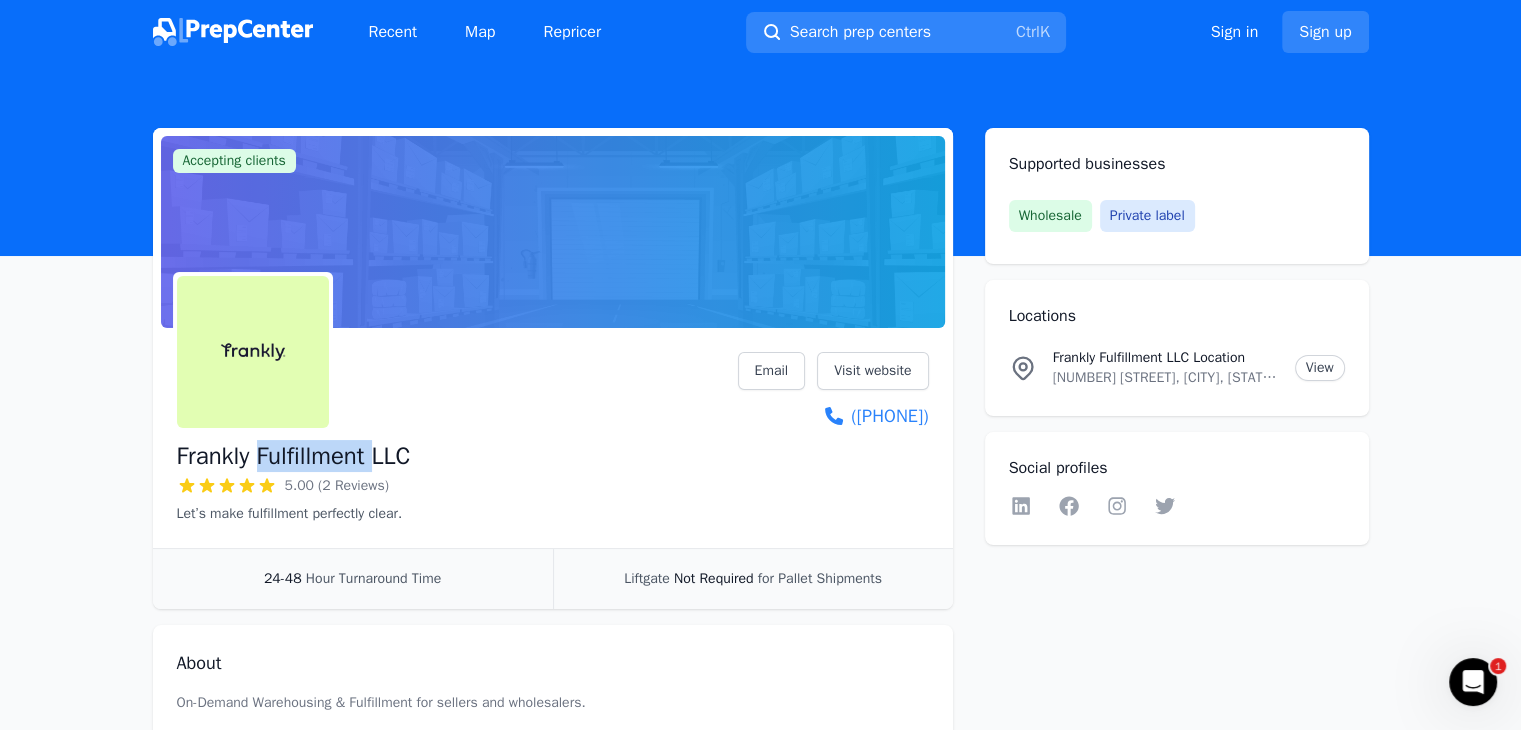 click on "Frankly Fulfillment LLC" at bounding box center (294, 456) 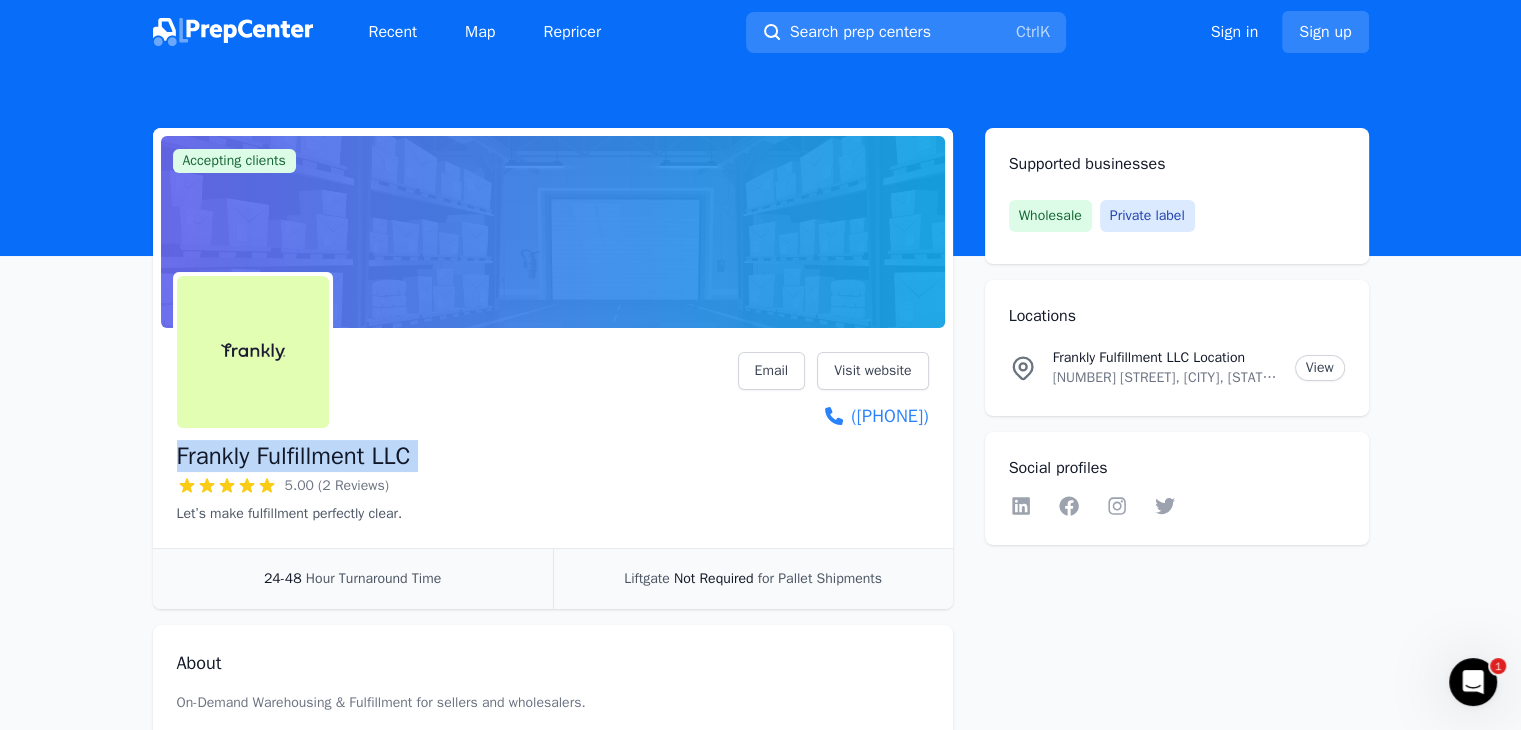 click on "Frankly Fulfillment LLC" at bounding box center [294, 456] 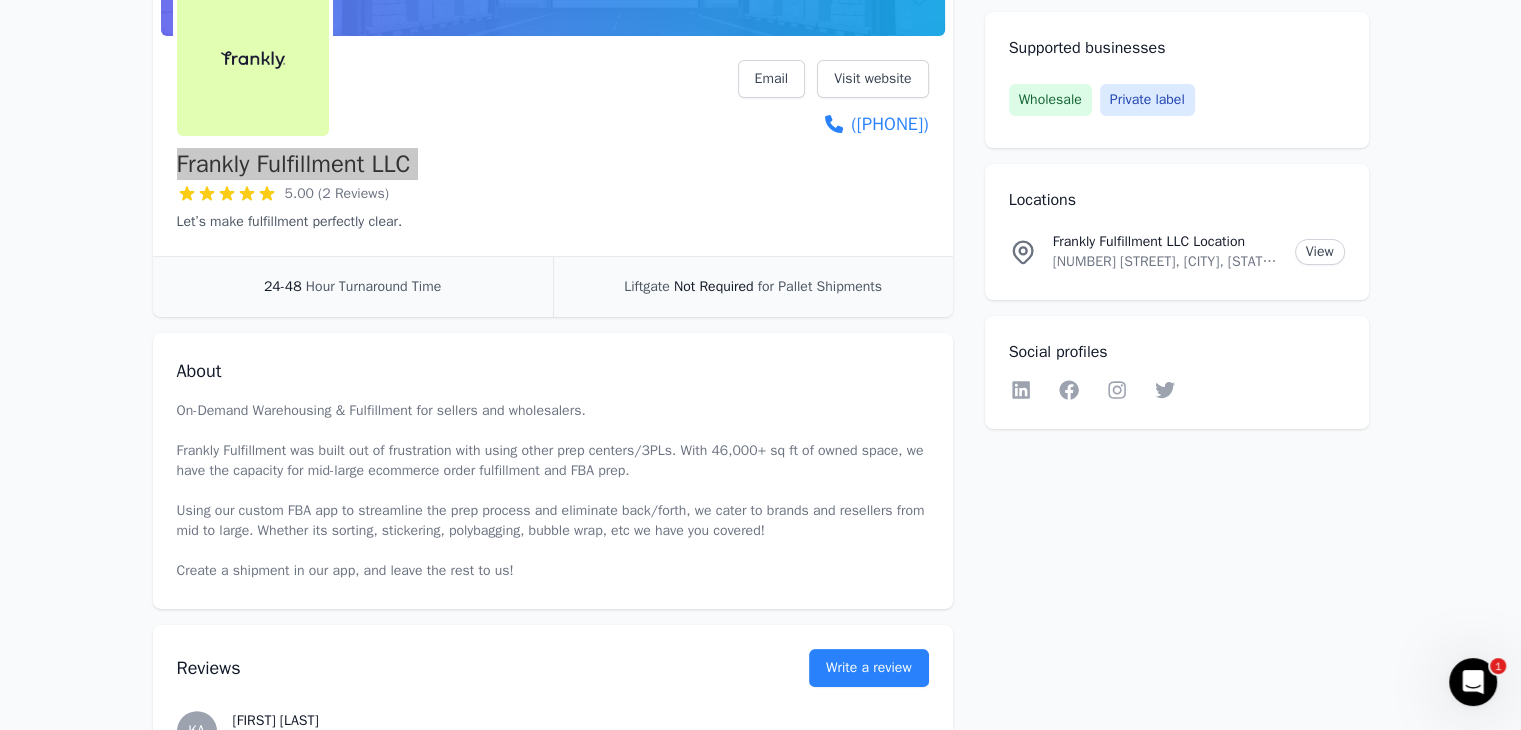 scroll, scrollTop: 300, scrollLeft: 0, axis: vertical 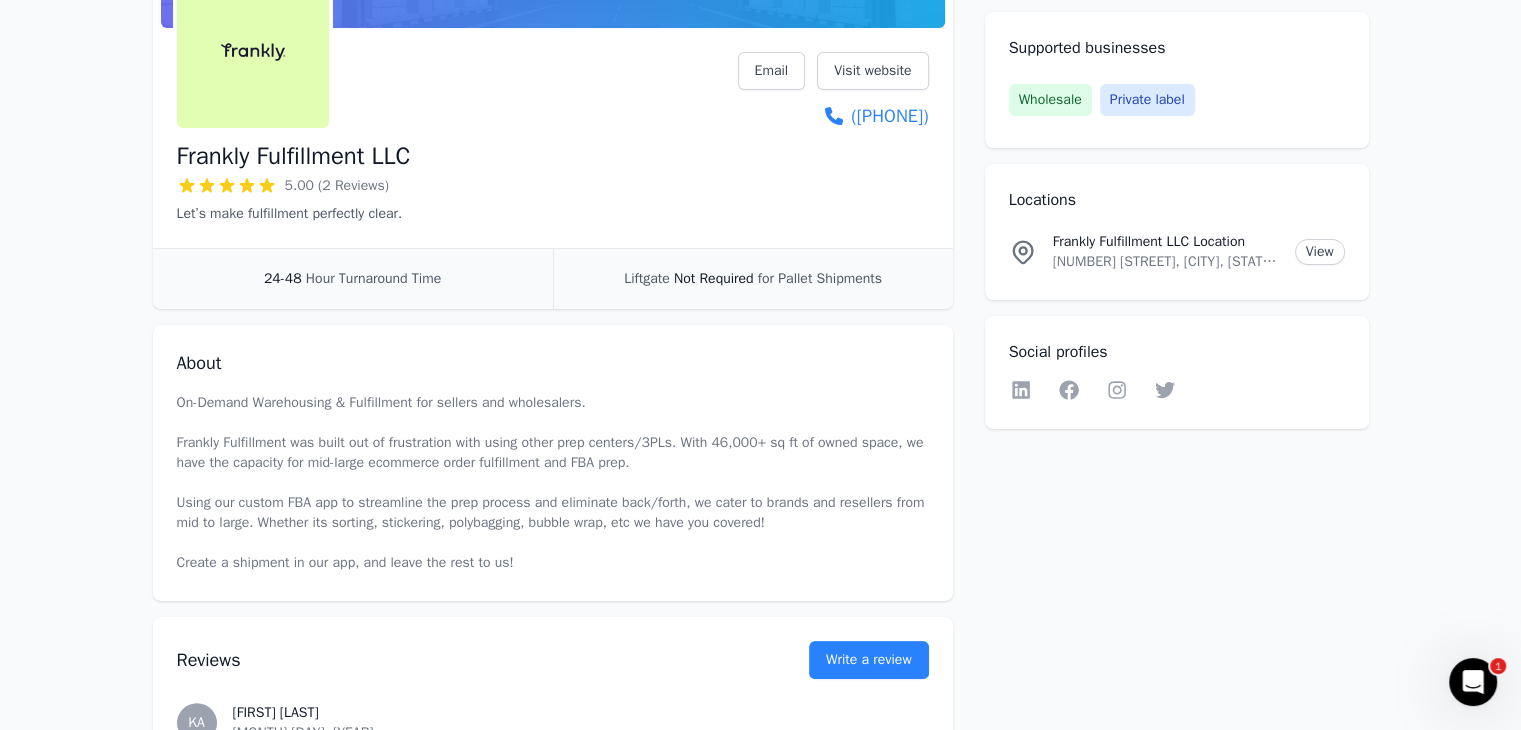 click on "On-Demand Warehousing & Fulfillment for sellers and wholesalers.
Frankly Fulfillment was built out of frustration with using other prep centers/3PLs. With 46,000+ sq ft of owned space, we have the capacity for mid-large ecommerce order fulfillment and FBA prep.
Using our custom FBA app to streamline the prep process and eliminate back/forth, we cater to brands and resellers from mid to large. Whether its sorting, stickering, polybagging, bubble wrap, etc we have you covered!
Create a shipment in our app, and leave the rest to us!" at bounding box center (553, 483) 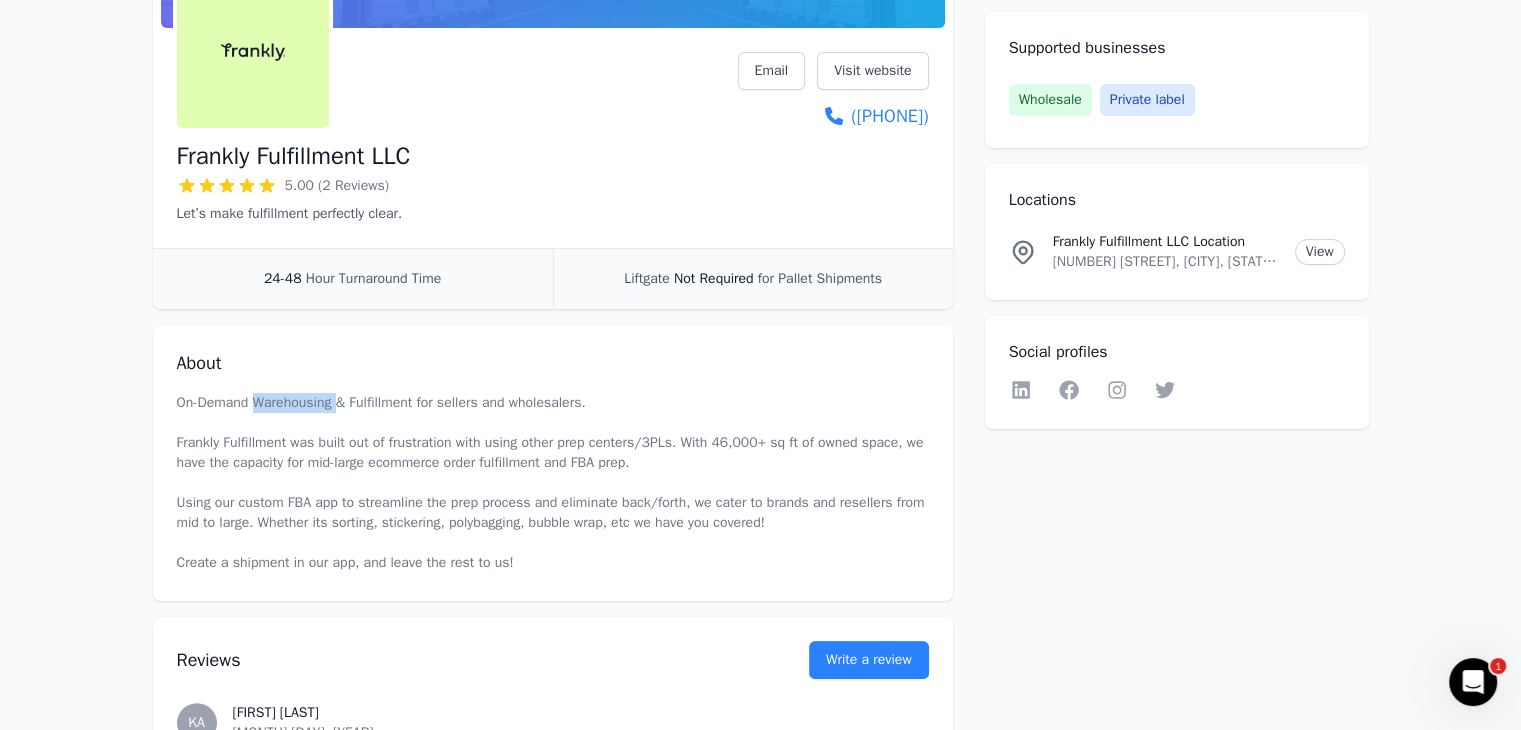 click on "On-Demand Warehousing & Fulfillment for sellers and wholesalers.
Frankly Fulfillment was built out of frustration with using other prep centers/3PLs. With 46,000+ sq ft of owned space, we have the capacity for mid-large ecommerce order fulfillment and FBA prep.
Using our custom FBA app to streamline the prep process and eliminate back/forth, we cater to brands and resellers from mid to large. Whether its sorting, stickering, polybagging, bubble wrap, etc we have you covered!
Create a shipment in our app, and leave the rest to us!" at bounding box center [553, 483] 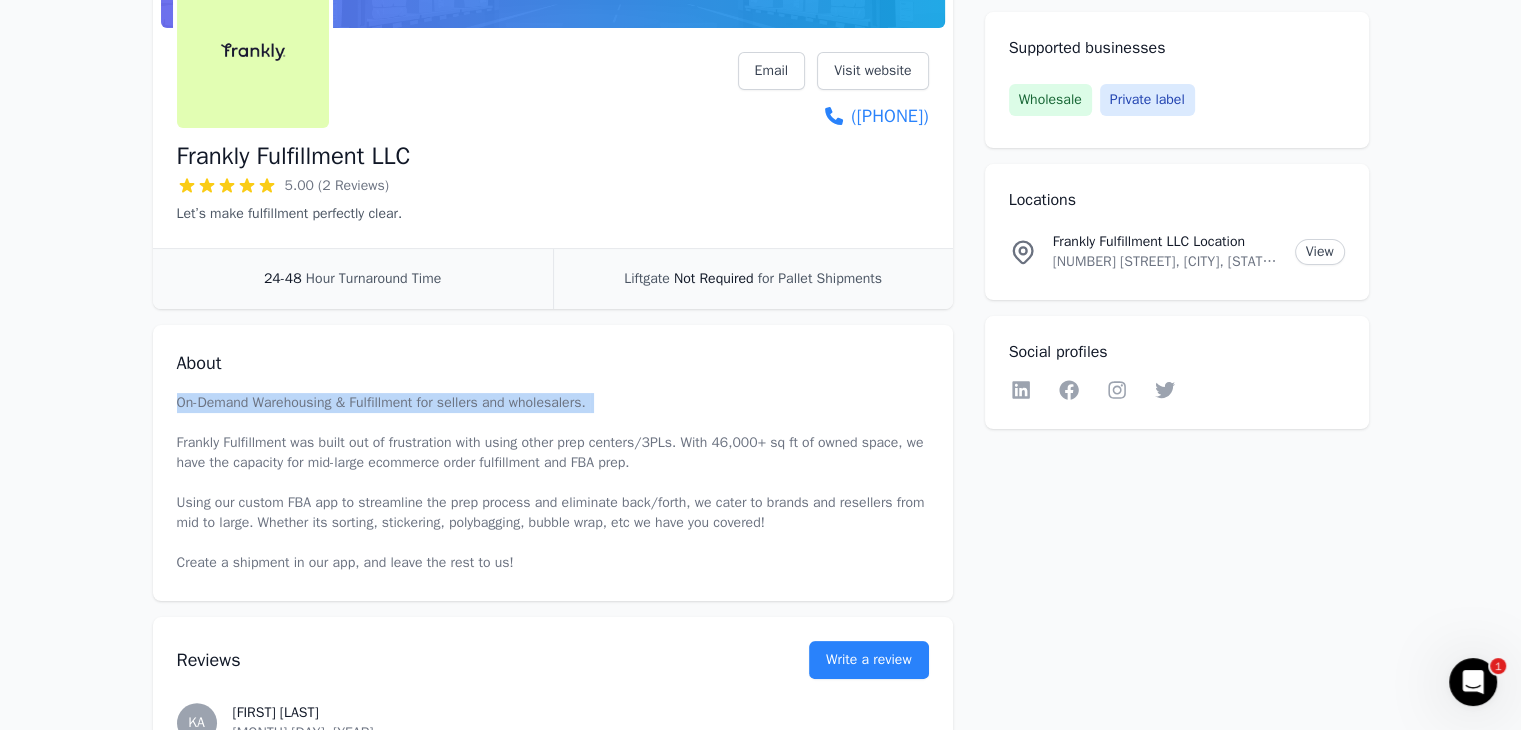 click on "On-Demand Warehousing & Fulfillment for sellers and wholesalers.
Frankly Fulfillment was built out of frustration with using other prep centers/3PLs. With 46,000+ sq ft of owned space, we have the capacity for mid-large ecommerce order fulfillment and FBA prep.
Using our custom FBA app to streamline the prep process and eliminate back/forth, we cater to brands and resellers from mid to large. Whether its sorting, stickering, polybagging, bubble wrap, etc we have you covered!
Create a shipment in our app, and leave the rest to us!" at bounding box center [553, 483] 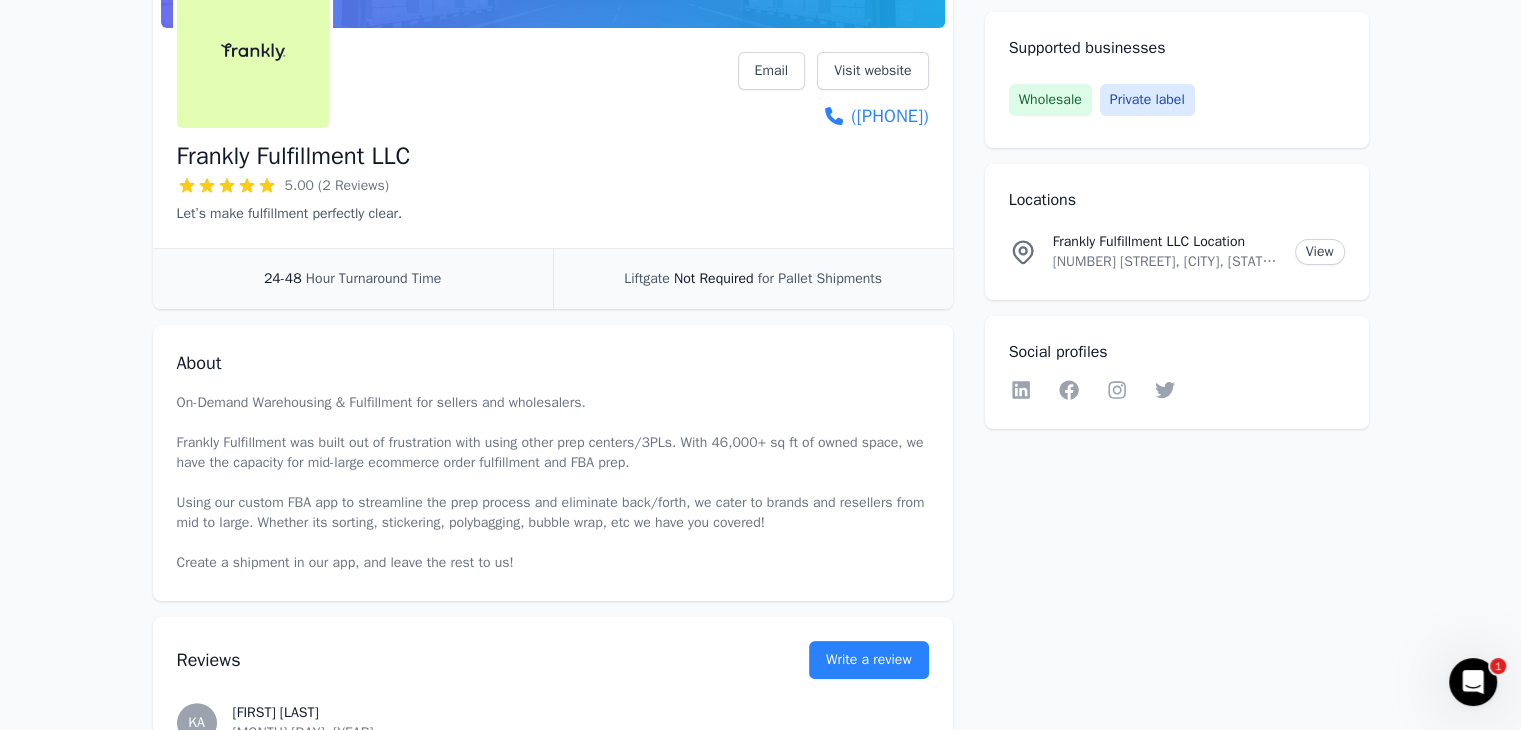 click on "On-Demand Warehousing & Fulfillment for sellers and wholesalers.
Frankly Fulfillment was built out of frustration with using other prep centers/3PLs. With 46,000+ sq ft of owned space, we have the capacity for mid-large ecommerce order fulfillment and FBA prep.
Using our custom FBA app to streamline the prep process and eliminate back/forth, we cater to brands and resellers from mid to large. Whether its sorting, stickering, polybagging, bubble wrap, etc we have you covered!
Create a shipment in our app, and leave the rest to us!" at bounding box center (553, 483) 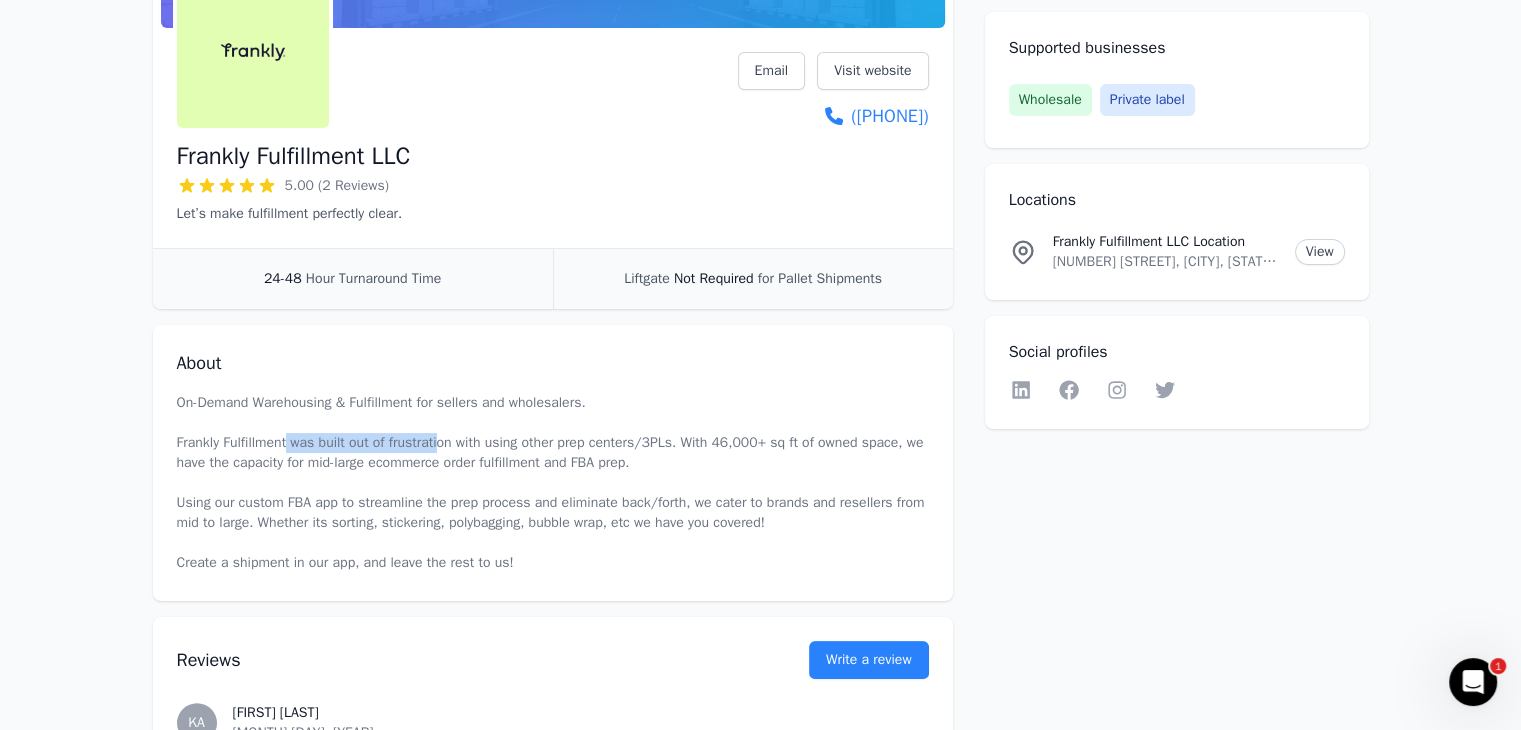 drag, startPoint x: 343, startPoint y: 442, endPoint x: 584, endPoint y: 481, distance: 244.13521 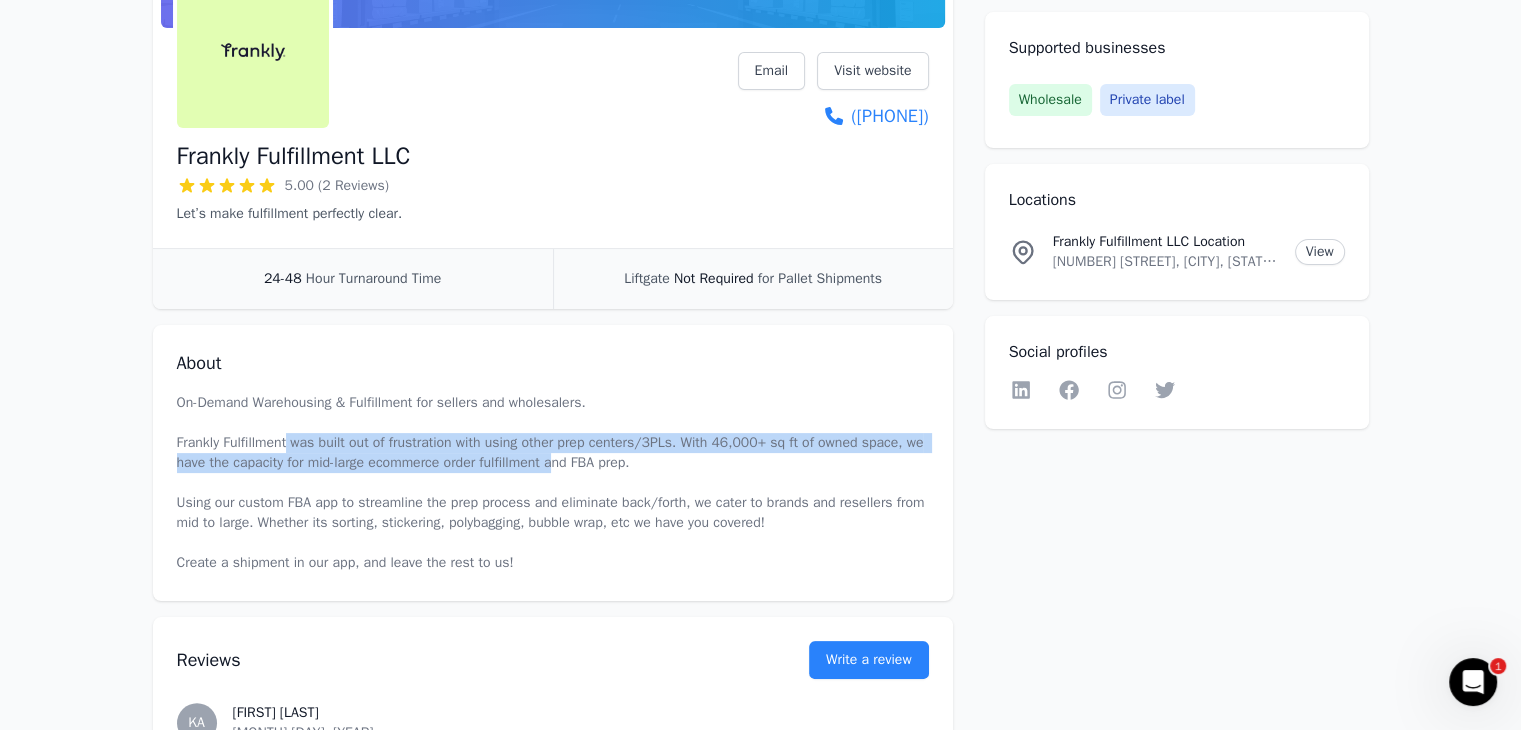 click on "On-Demand Warehousing & Fulfillment for sellers and wholesalers.
Frankly Fulfillment was built out of frustration with using other prep centers/3PLs. With 46,000+ sq ft of owned space, we have the capacity for mid-large ecommerce order fulfillment and FBA prep.
Using our custom FBA app to streamline the prep process and eliminate back/forth, we cater to brands and resellers from mid to large. Whether its sorting, stickering, polybagging, bubble wrap, etc we have you covered!
Create a shipment in our app, and leave the rest to us!" at bounding box center (553, 483) 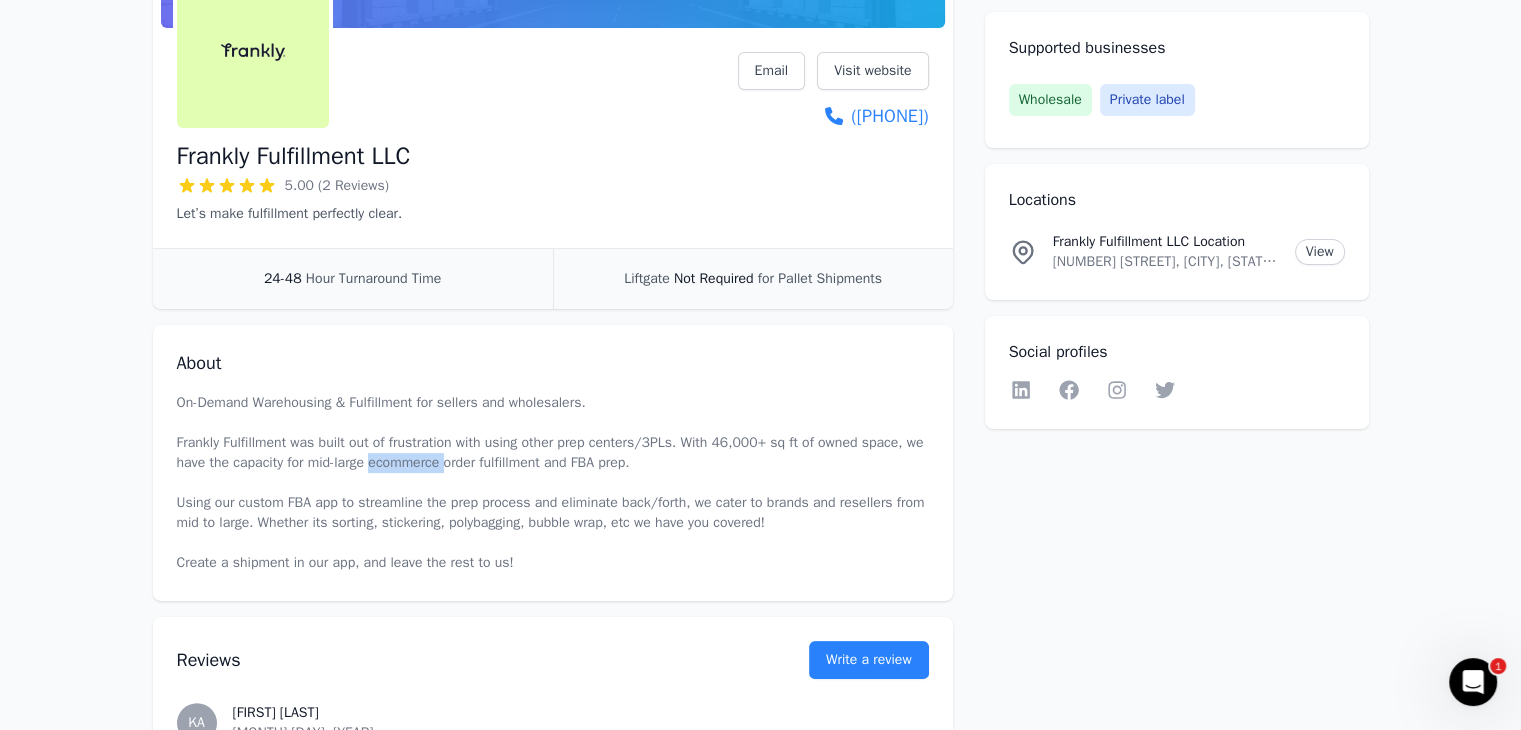 click on "On-Demand Warehousing & Fulfillment for sellers and wholesalers.
Frankly Fulfillment was built out of frustration with using other prep centers/3PLs. With 46,000+ sq ft of owned space, we have the capacity for mid-large ecommerce order fulfillment and FBA prep.
Using our custom FBA app to streamline the prep process and eliminate back/forth, we cater to brands and resellers from mid to large. Whether its sorting, stickering, polybagging, bubble wrap, etc we have you covered!
Create a shipment in our app, and leave the rest to us!" at bounding box center (553, 483) 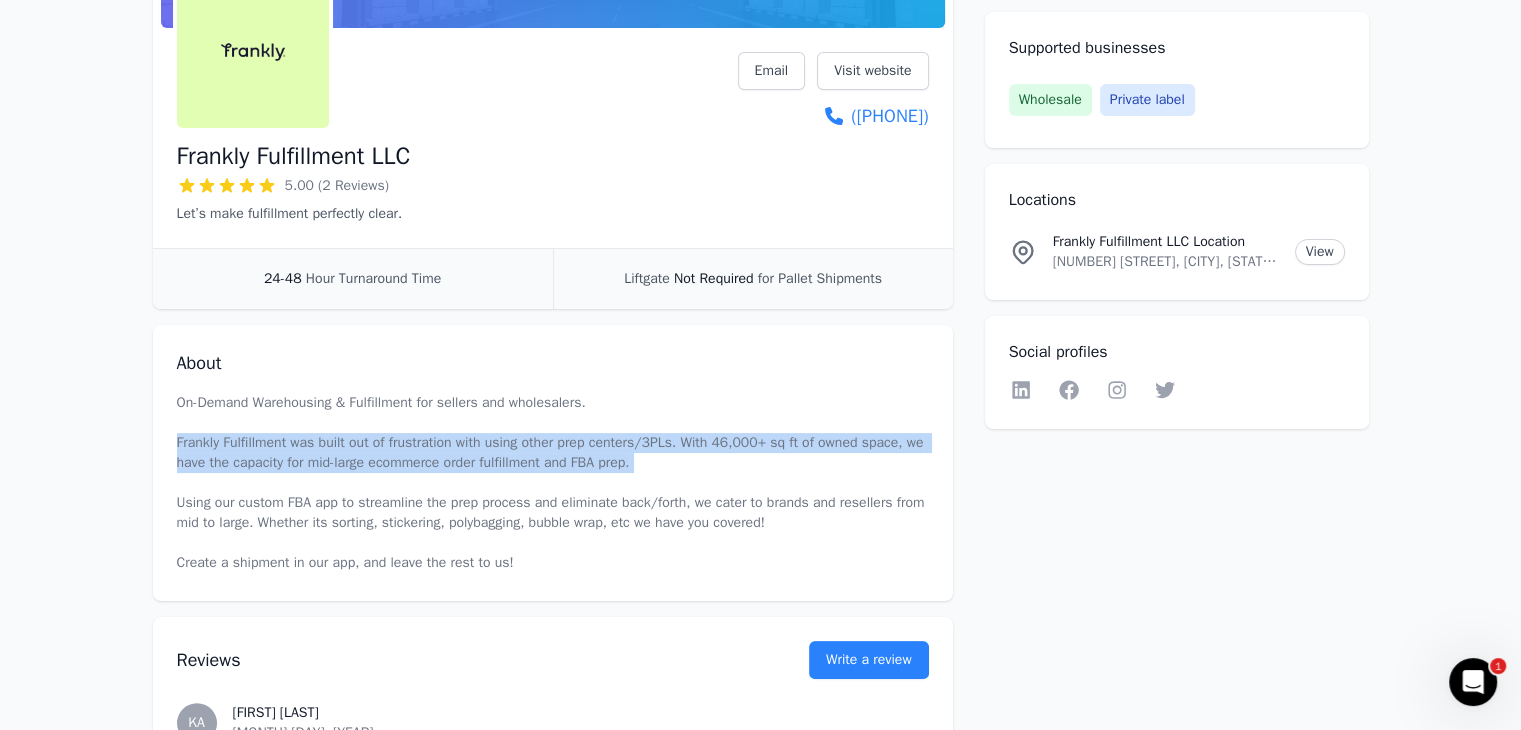 click on "On-Demand Warehousing & Fulfillment for sellers and wholesalers.
Frankly Fulfillment was built out of frustration with using other prep centers/3PLs. With 46,000+ sq ft of owned space, we have the capacity for mid-large ecommerce order fulfillment and FBA prep.
Using our custom FBA app to streamline the prep process and eliminate back/forth, we cater to brands and resellers from mid to large. Whether its sorting, stickering, polybagging, bubble wrap, etc we have you covered!
Create a shipment in our app, and leave the rest to us!" at bounding box center (553, 483) 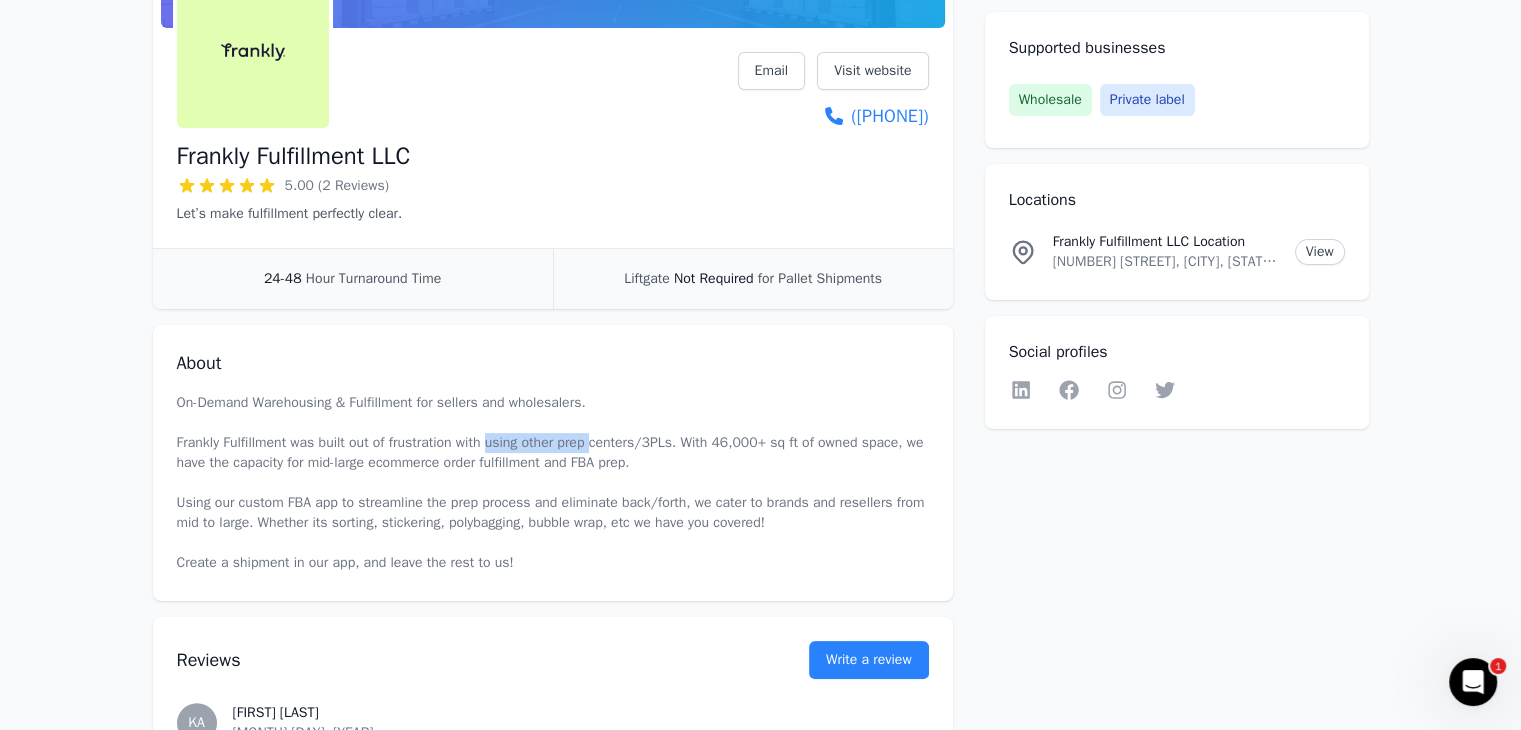 click on "On-Demand Warehousing & Fulfillment for sellers and wholesalers.
Frankly Fulfillment was built out of frustration with using other prep centers/3PLs. With 46,000+ sq ft of owned space, we have the capacity for mid-large ecommerce order fulfillment and FBA prep.
Using our custom FBA app to streamline the prep process and eliminate back/forth, we cater to brands and resellers from mid to large. Whether its sorting, stickering, polybagging, bubble wrap, etc we have you covered!
Create a shipment in our app, and leave the rest to us!" at bounding box center (553, 483) 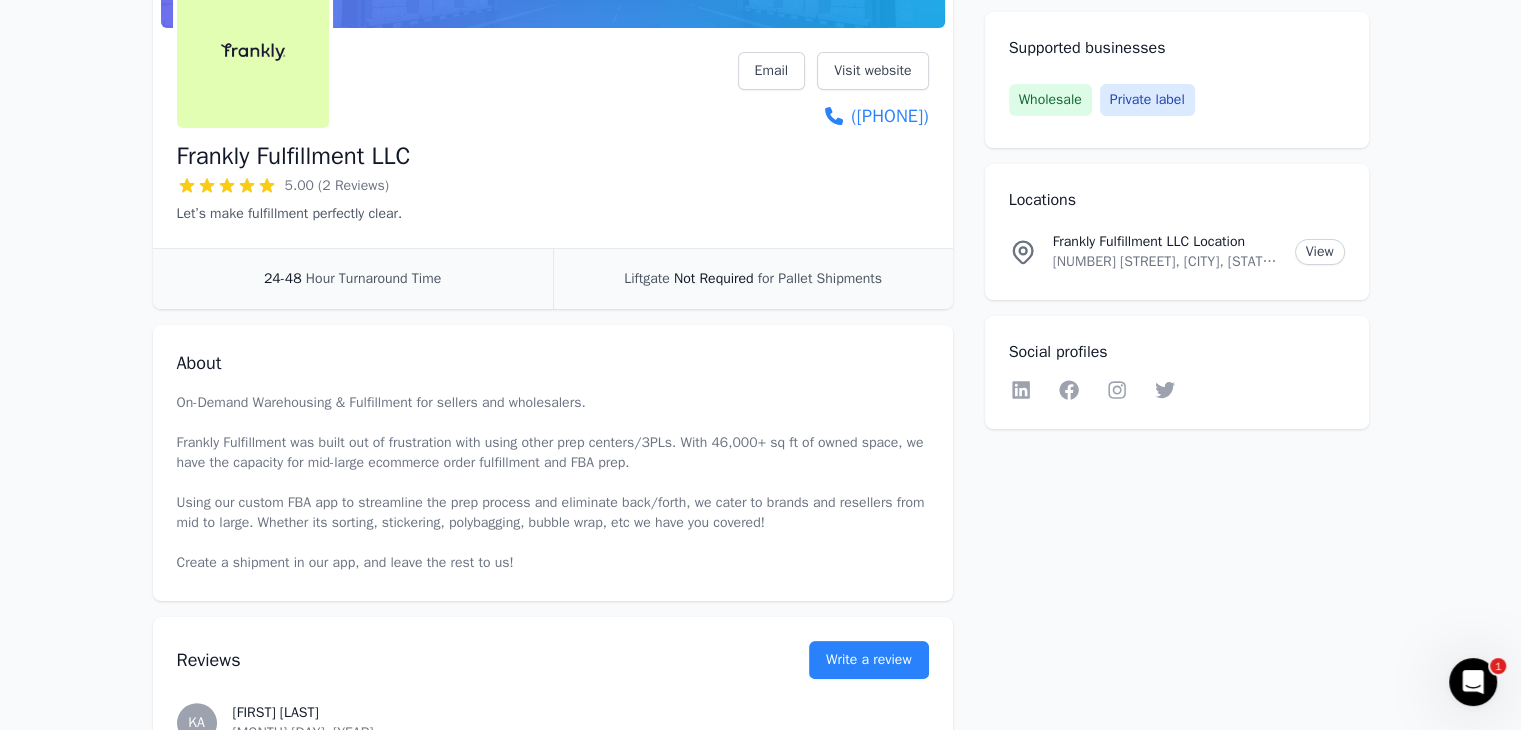 click on "On-Demand Warehousing & Fulfillment for sellers and wholesalers.
Frankly Fulfillment was built out of frustration with using other prep centers/3PLs. With 46,000+ sq ft of owned space, we have the capacity for mid-large ecommerce order fulfillment and FBA prep.
Using our custom FBA app to streamline the prep process and eliminate back/forth, we cater to brands and resellers from mid to large. Whether its sorting, stickering, polybagging, bubble wrap, etc we have you covered!
Create a shipment in our app, and leave the rest to us!" at bounding box center [553, 483] 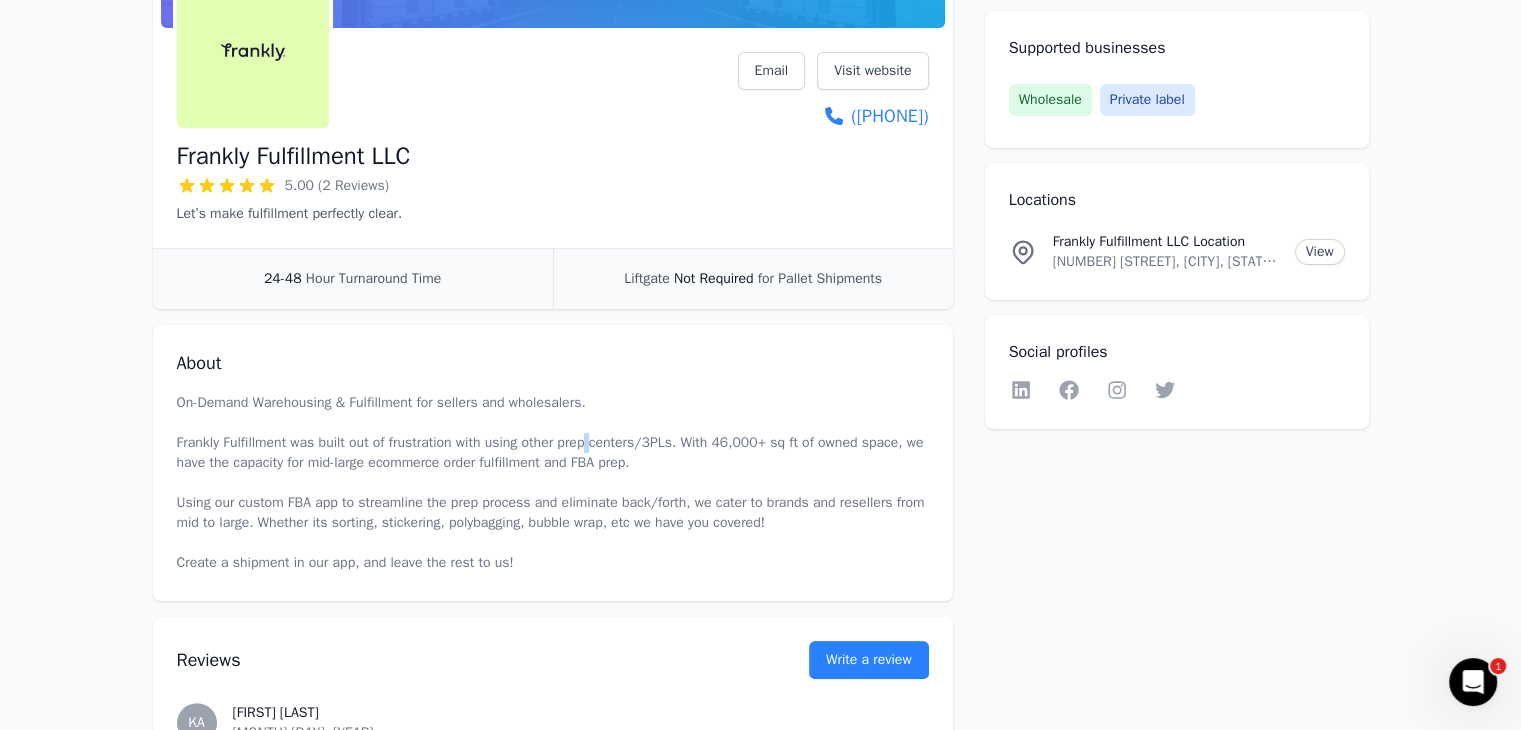 click on "On-Demand Warehousing & Fulfillment for sellers and wholesalers.
Frankly Fulfillment was built out of frustration with using other prep centers/3PLs. With 46,000+ sq ft of owned space, we have the capacity for mid-large ecommerce order fulfillment and FBA prep.
Using our custom FBA app to streamline the prep process and eliminate back/forth, we cater to brands and resellers from mid to large. Whether its sorting, stickering, polybagging, bubble wrap, etc we have you covered!
Create a shipment in our app, and leave the rest to us!" at bounding box center (553, 483) 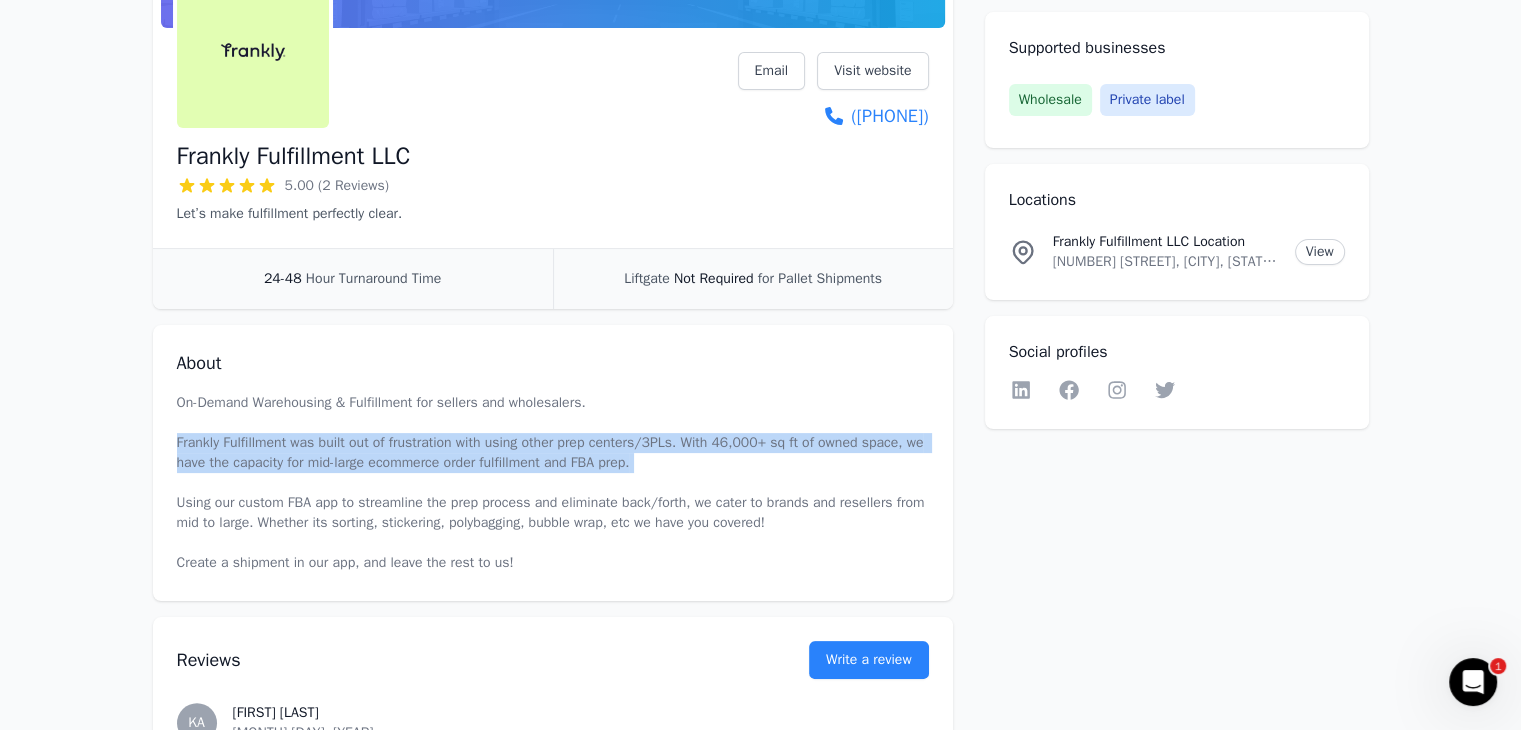 click on "On-Demand Warehousing & Fulfillment for sellers and wholesalers.
Frankly Fulfillment was built out of frustration with using other prep centers/3PLs. With 46,000+ sq ft of owned space, we have the capacity for mid-large ecommerce order fulfillment and FBA prep.
Using our custom FBA app to streamline the prep process and eliminate back/forth, we cater to brands and resellers from mid to large. Whether its sorting, stickering, polybagging, bubble wrap, etc we have you covered!
Create a shipment in our app, and leave the rest to us!" at bounding box center [553, 483] 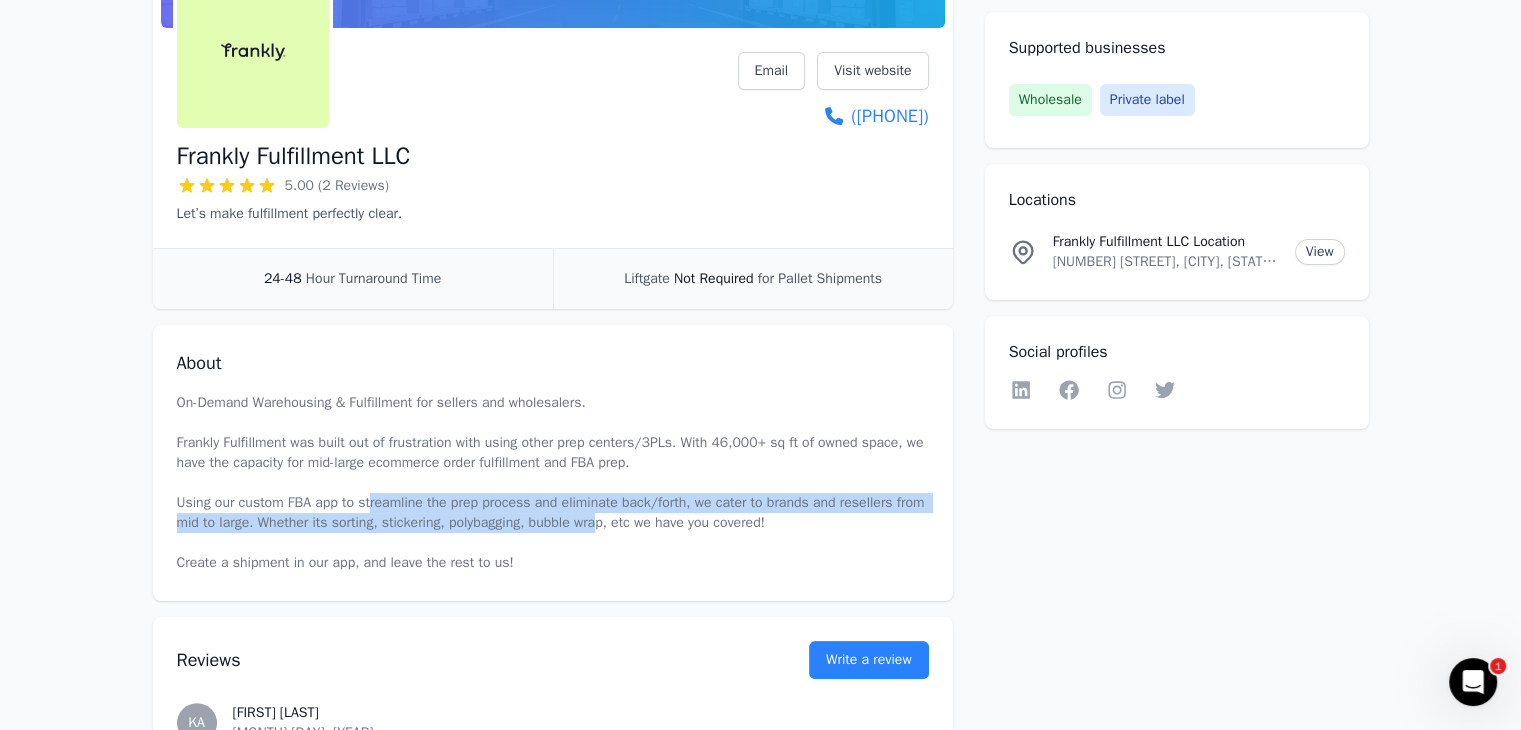 drag, startPoint x: 370, startPoint y: 493, endPoint x: 660, endPoint y: 530, distance: 292.35083 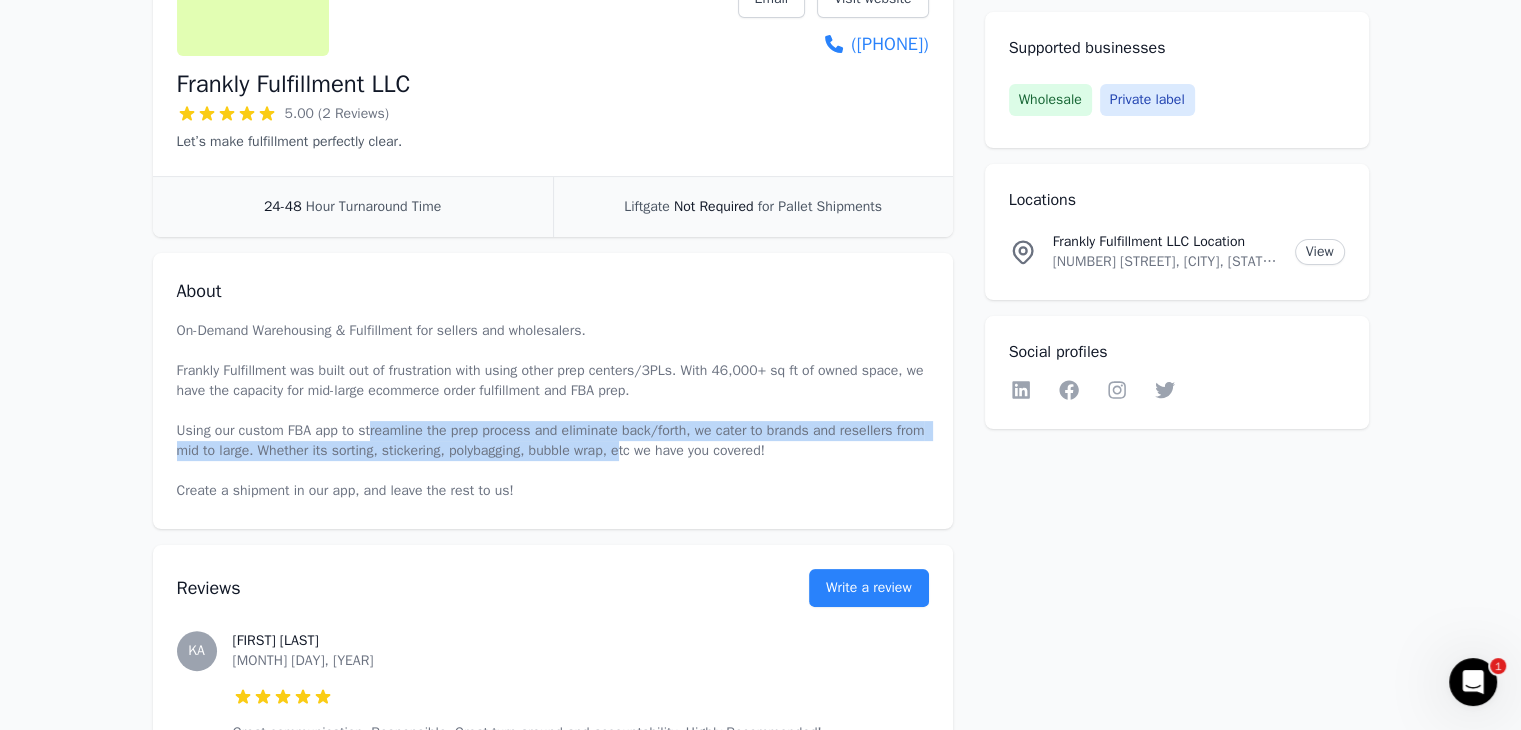 scroll, scrollTop: 400, scrollLeft: 0, axis: vertical 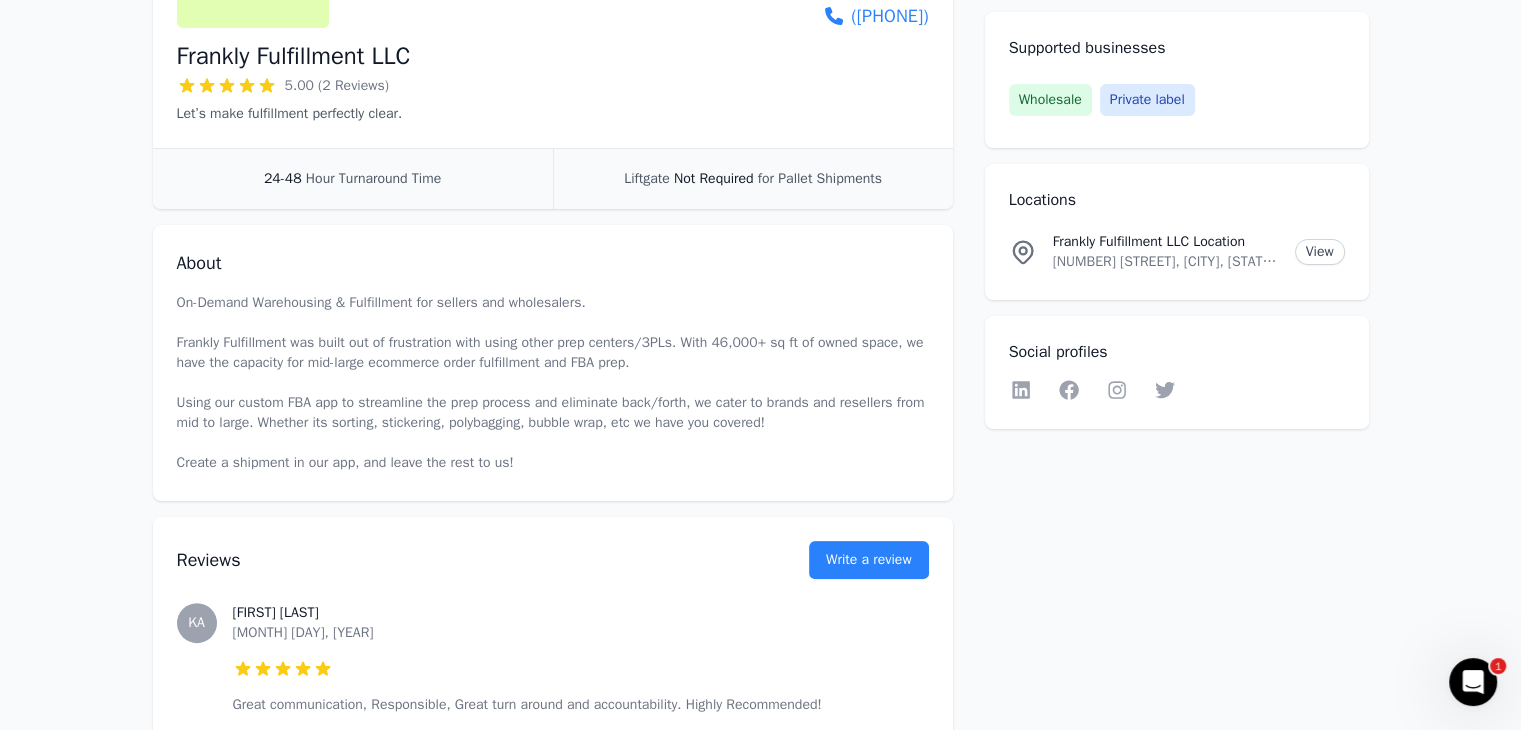 click on "On-Demand Warehousing & Fulfillment for sellers and wholesalers.
Frankly Fulfillment was built out of frustration with using other prep centers/3PLs. With 46,000+ sq ft of owned space, we have the capacity for mid-large ecommerce order fulfillment and FBA prep.
Using our custom FBA app to streamline the prep process and eliminate back/forth, we cater to brands and resellers from mid to large. Whether its sorting, stickering, polybagging, bubble wrap, etc we have you covered!
Create a shipment in our app, and leave the rest to us!" at bounding box center [553, 383] 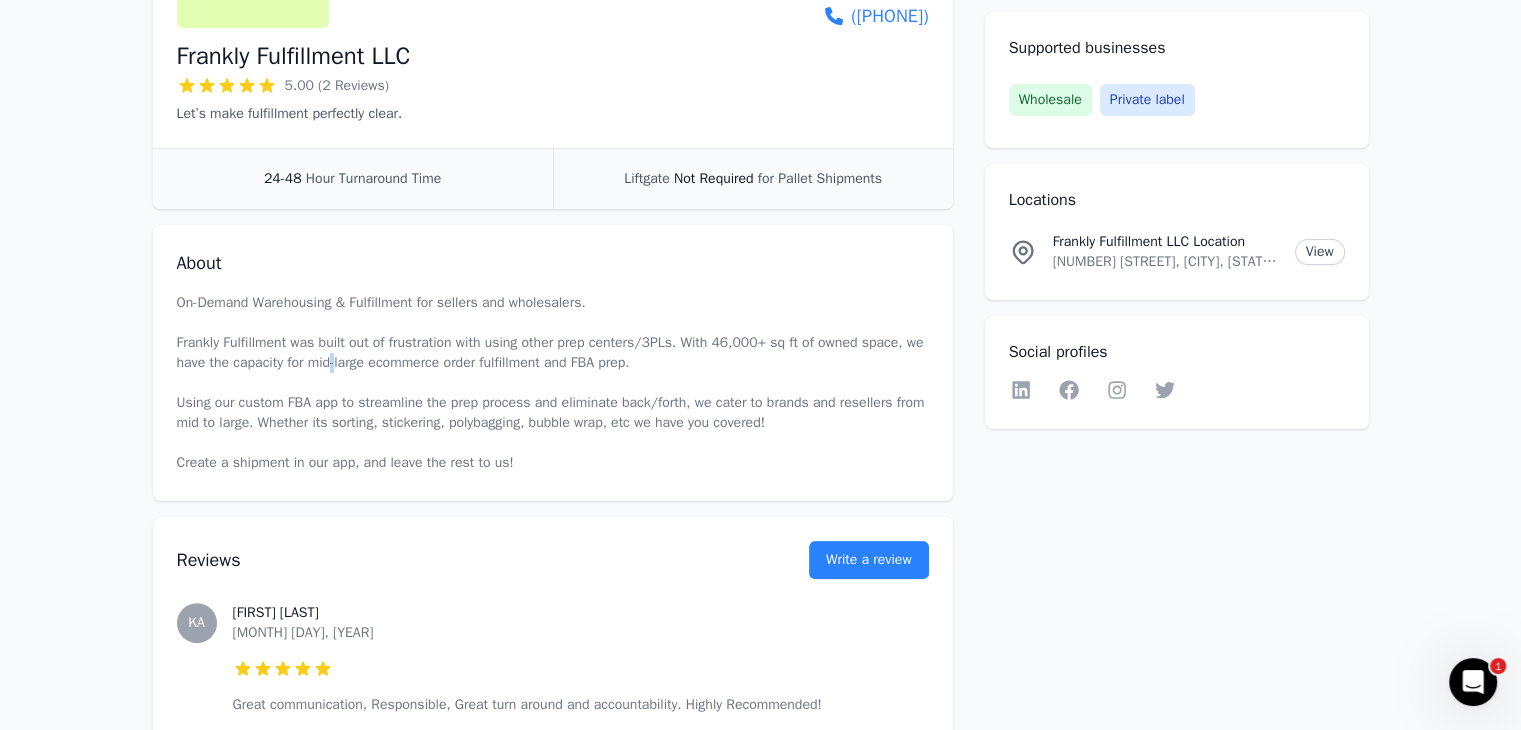 click on "On-Demand Warehousing & Fulfillment for sellers and wholesalers.
Frankly Fulfillment was built out of frustration with using other prep centers/3PLs. With 46,000+ sq ft of owned space, we have the capacity for mid-large ecommerce order fulfillment and FBA prep.
Using our custom FBA app to streamline the prep process and eliminate back/forth, we cater to brands and resellers from mid to large. Whether its sorting, stickering, polybagging, bubble wrap, etc we have you covered!
Create a shipment in our app, and leave the rest to us!" at bounding box center [553, 383] 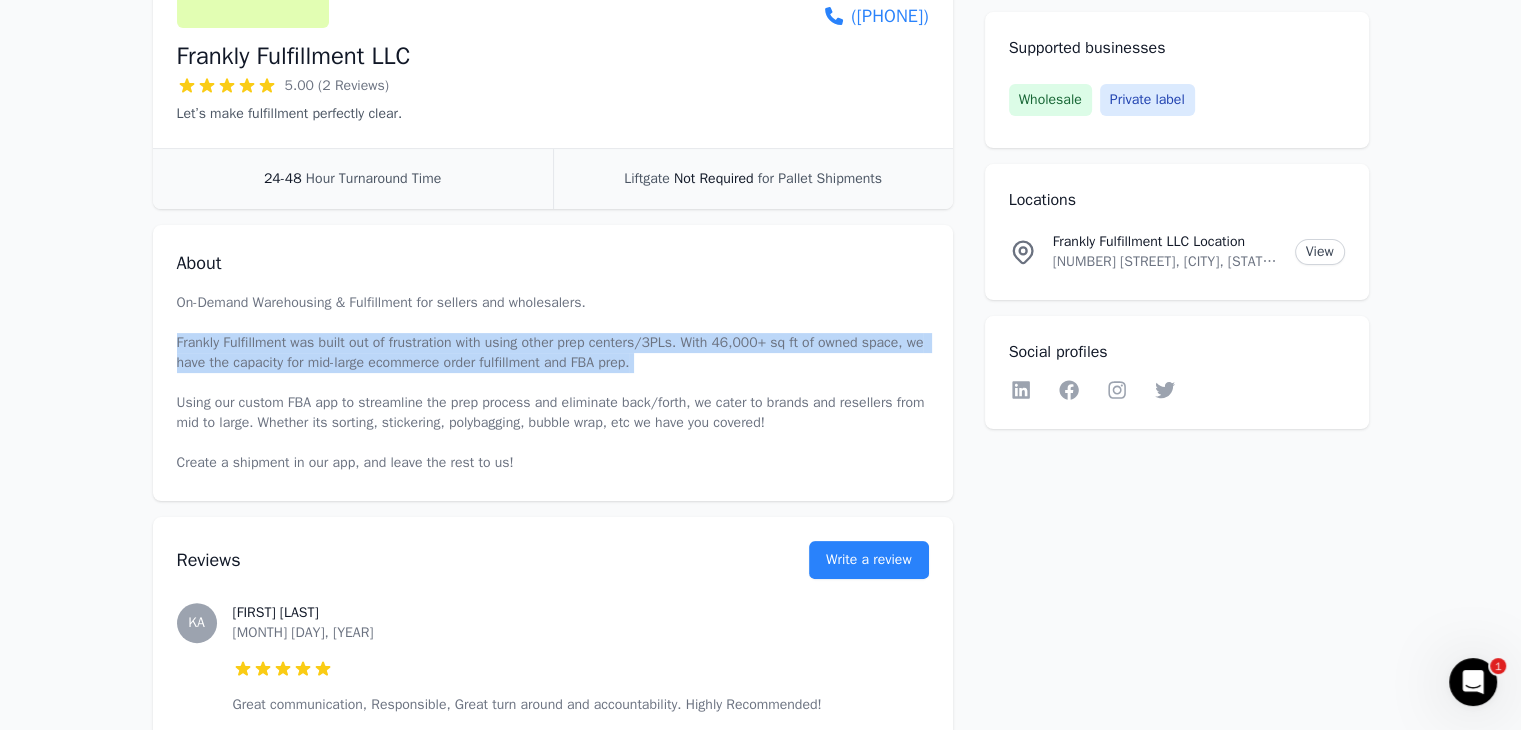 click on "On-Demand Warehousing & Fulfillment for sellers and wholesalers.
Frankly Fulfillment was built out of frustration with using other prep centers/3PLs. With 46,000+ sq ft of owned space, we have the capacity for mid-large ecommerce order fulfillment and FBA prep.
Using our custom FBA app to streamline the prep process and eliminate back/forth, we cater to brands and resellers from mid to large. Whether its sorting, stickering, polybagging, bubble wrap, etc we have you covered!
Create a shipment in our app, and leave the rest to us!" at bounding box center (553, 383) 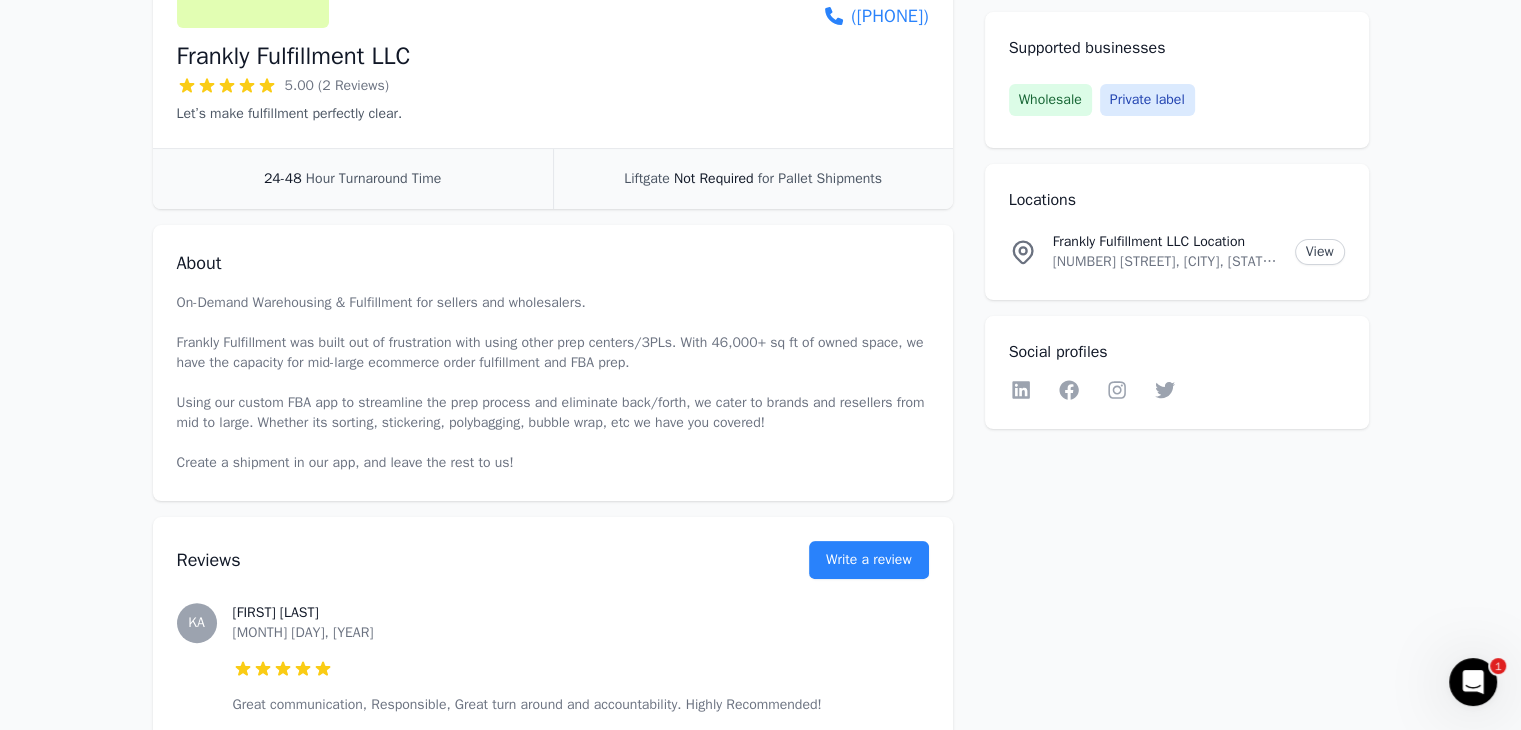 click on "On-Demand Warehousing & Fulfillment for sellers and wholesalers.
Frankly Fulfillment was built out of frustration with using other prep centers/3PLs. With 46,000+ sq ft of owned space, we have the capacity for mid-large ecommerce order fulfillment and FBA prep.
Using our custom FBA app to streamline the prep process and eliminate back/forth, we cater to brands and resellers from mid to large. Whether its sorting, stickering, polybagging, bubble wrap, etc we have you covered!
Create a shipment in our app, and leave the rest to us!" at bounding box center [553, 383] 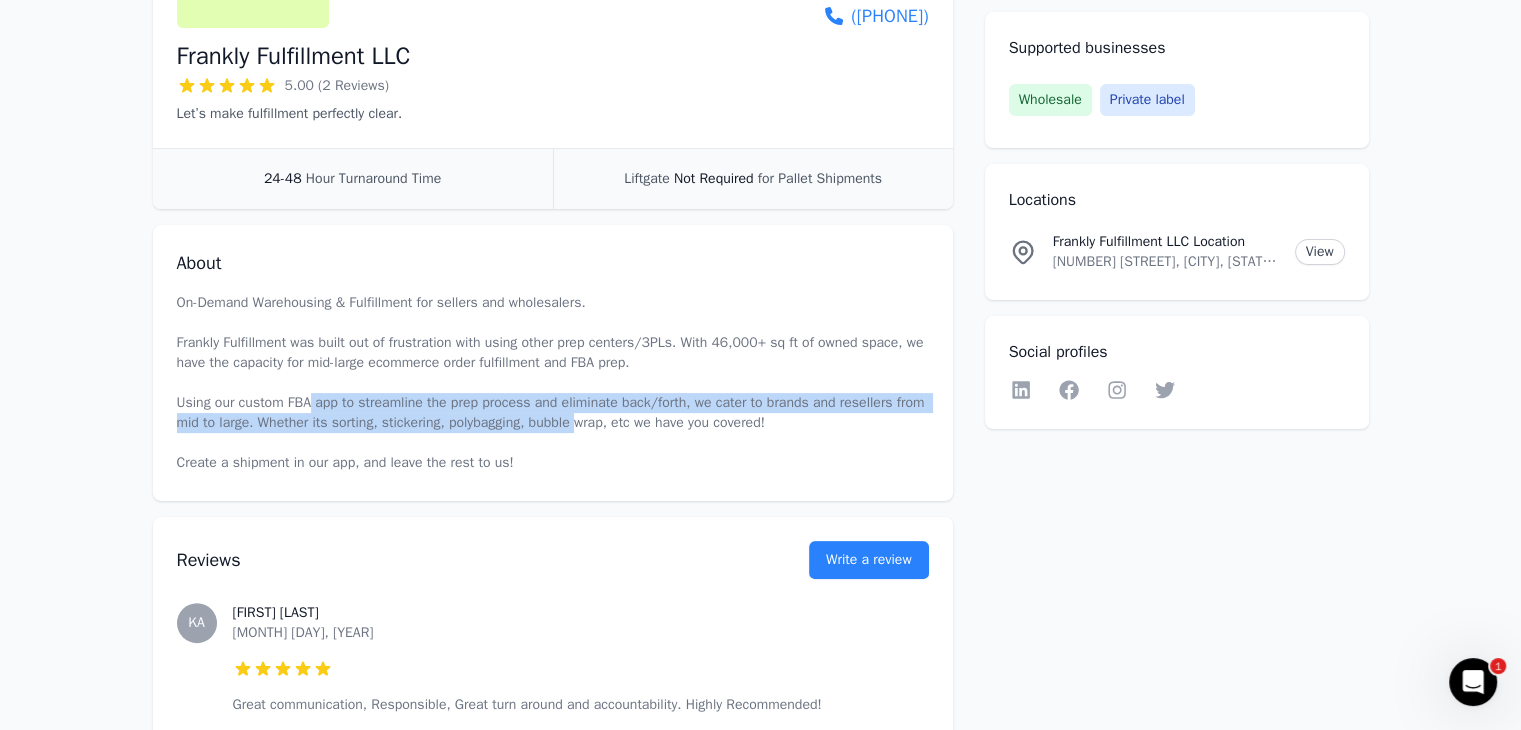 drag, startPoint x: 647, startPoint y: 433, endPoint x: 812, endPoint y: 470, distance: 169.09761 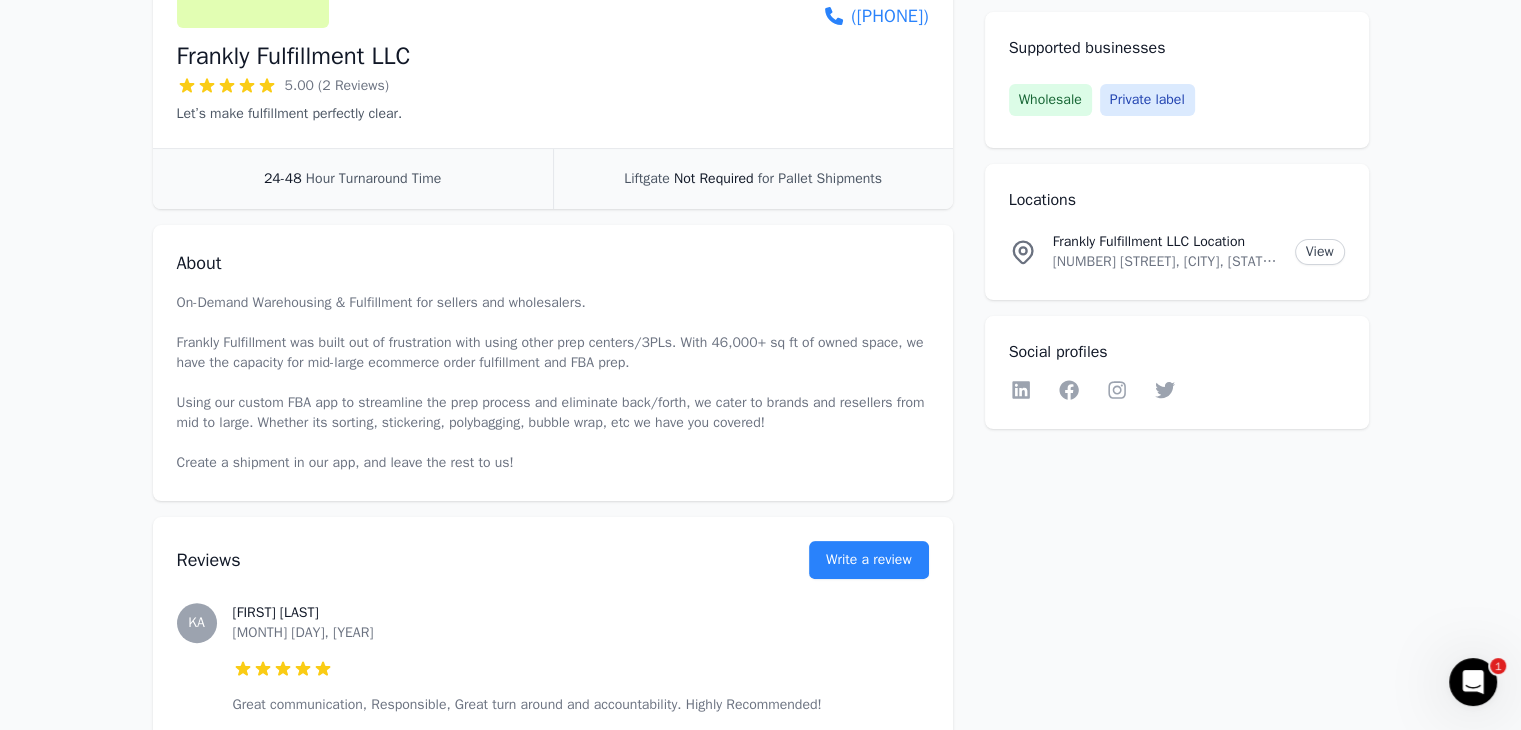 click on "On-Demand Warehousing & Fulfillment for sellers and wholesalers.
Frankly Fulfillment was built out of frustration with using other prep centers/3PLs. With 46,000+ sq ft of owned space, we have the capacity for mid-large ecommerce order fulfillment and FBA prep.
Using our custom FBA app to streamline the prep process and eliminate back/forth, we cater to brands and resellers from mid to large. Whether its sorting, stickering, polybagging, bubble wrap, etc we have you covered!
Create a shipment in our app, and leave the rest to us!" at bounding box center [553, 383] 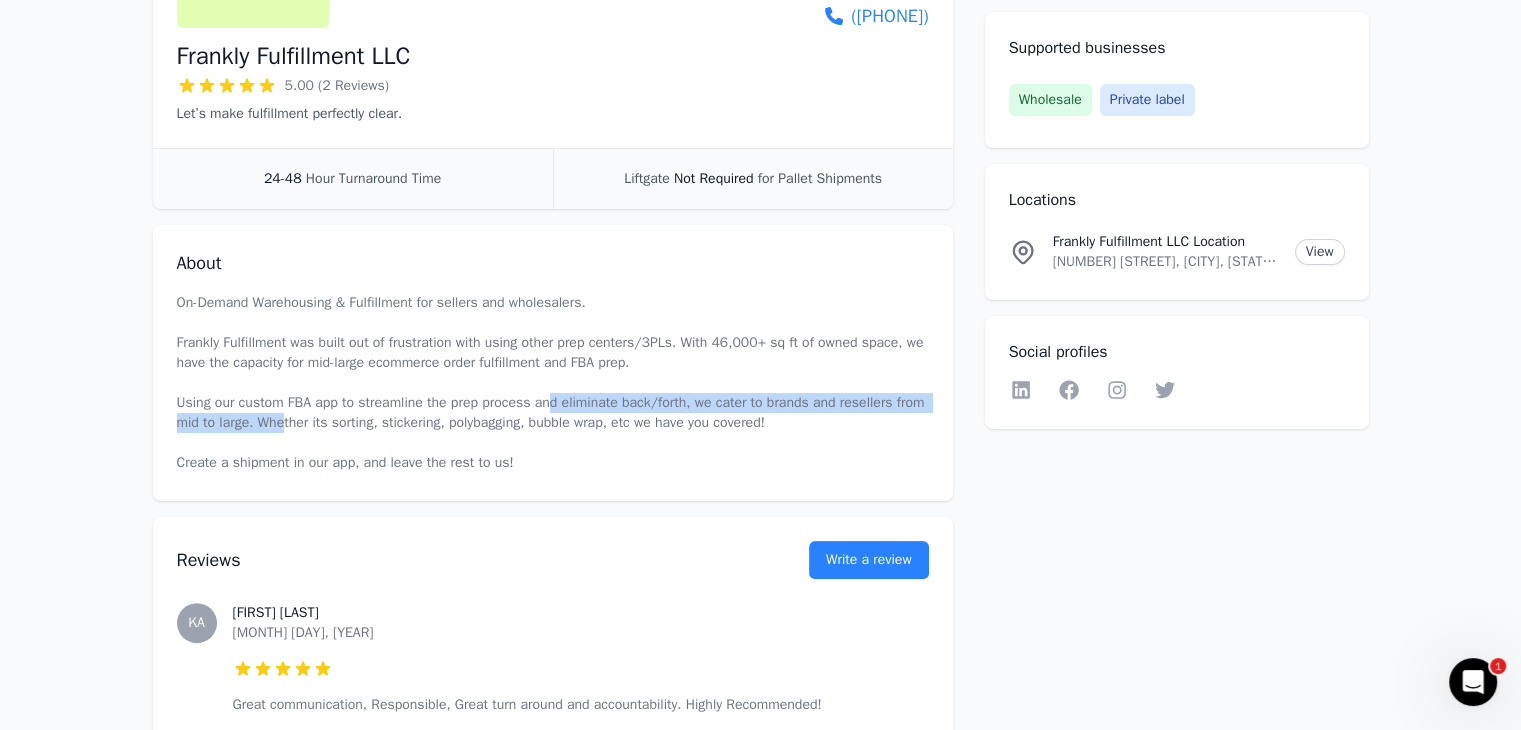 drag, startPoint x: 285, startPoint y: 417, endPoint x: 719, endPoint y: 441, distance: 434.6631 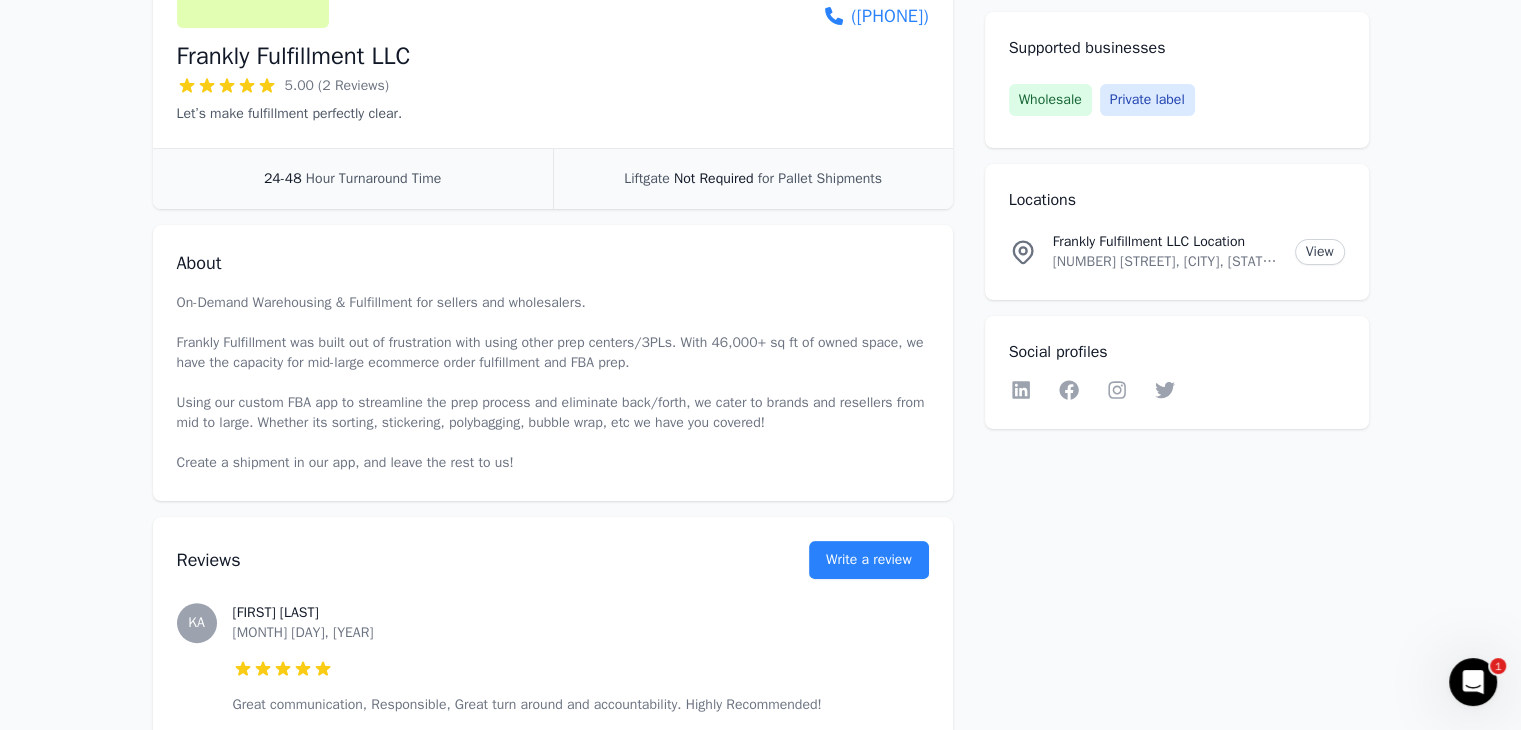 click on "On-Demand Warehousing & Fulfillment for sellers and wholesalers.
Frankly Fulfillment was built out of frustration with using other prep centers/3PLs. With 46,000+ sq ft of owned space, we have the capacity for mid-large ecommerce order fulfillment and FBA prep.
Using our custom FBA app to streamline the prep process and eliminate back/forth, we cater to brands and resellers from mid to large. Whether its sorting, stickering, polybagging, bubble wrap, etc we have you covered!
Create a shipment in our app, and leave the rest to us!" at bounding box center (553, 383) 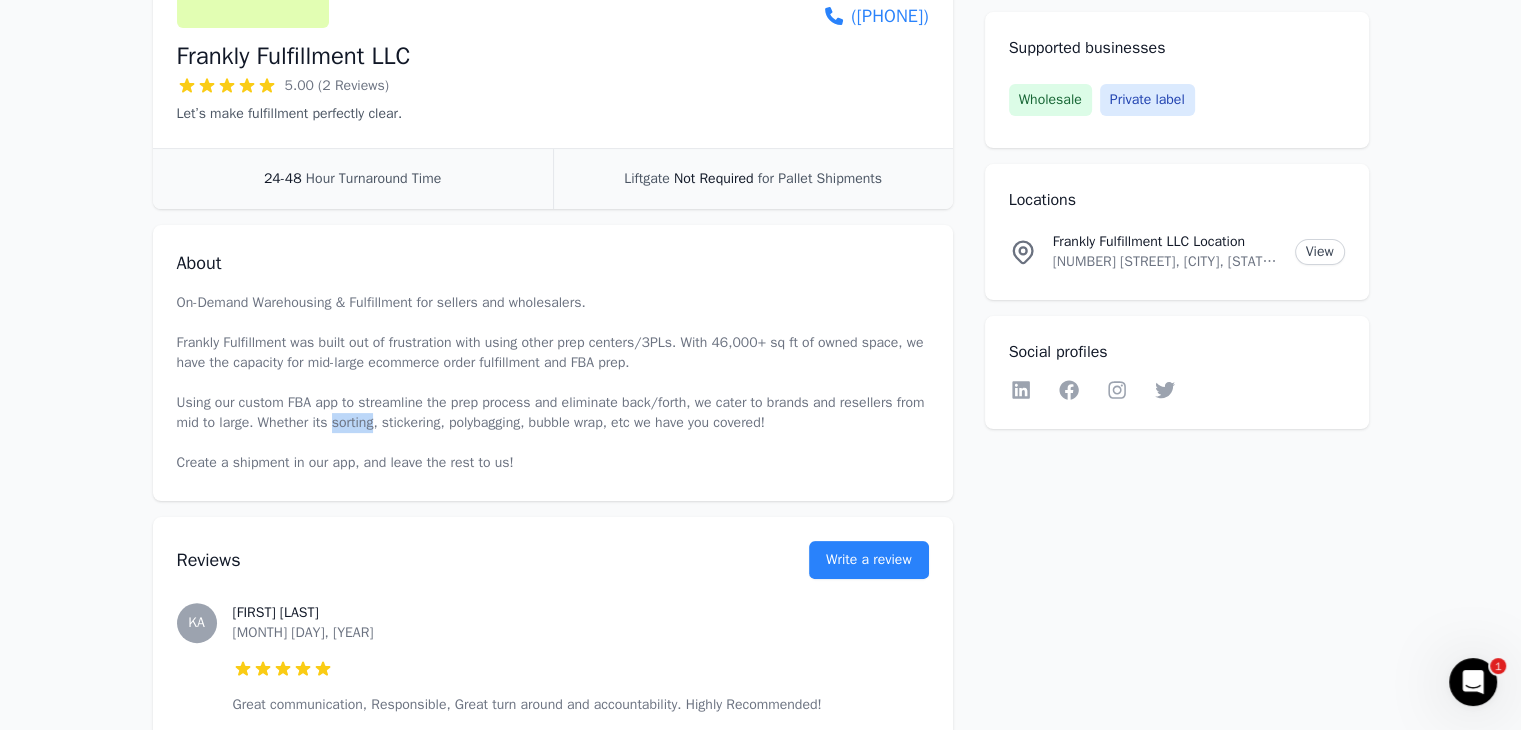 click on "On-Demand Warehousing & Fulfillment for sellers and wholesalers.
Frankly Fulfillment was built out of frustration with using other prep centers/3PLs. With 46,000+ sq ft of owned space, we have the capacity for mid-large ecommerce order fulfillment and FBA prep.
Using our custom FBA app to streamline the prep process and eliminate back/forth, we cater to brands and resellers from mid to large. Whether its sorting, stickering, polybagging, bubble wrap, etc we have you covered!
Create a shipment in our app, and leave the rest to us!" at bounding box center [553, 383] 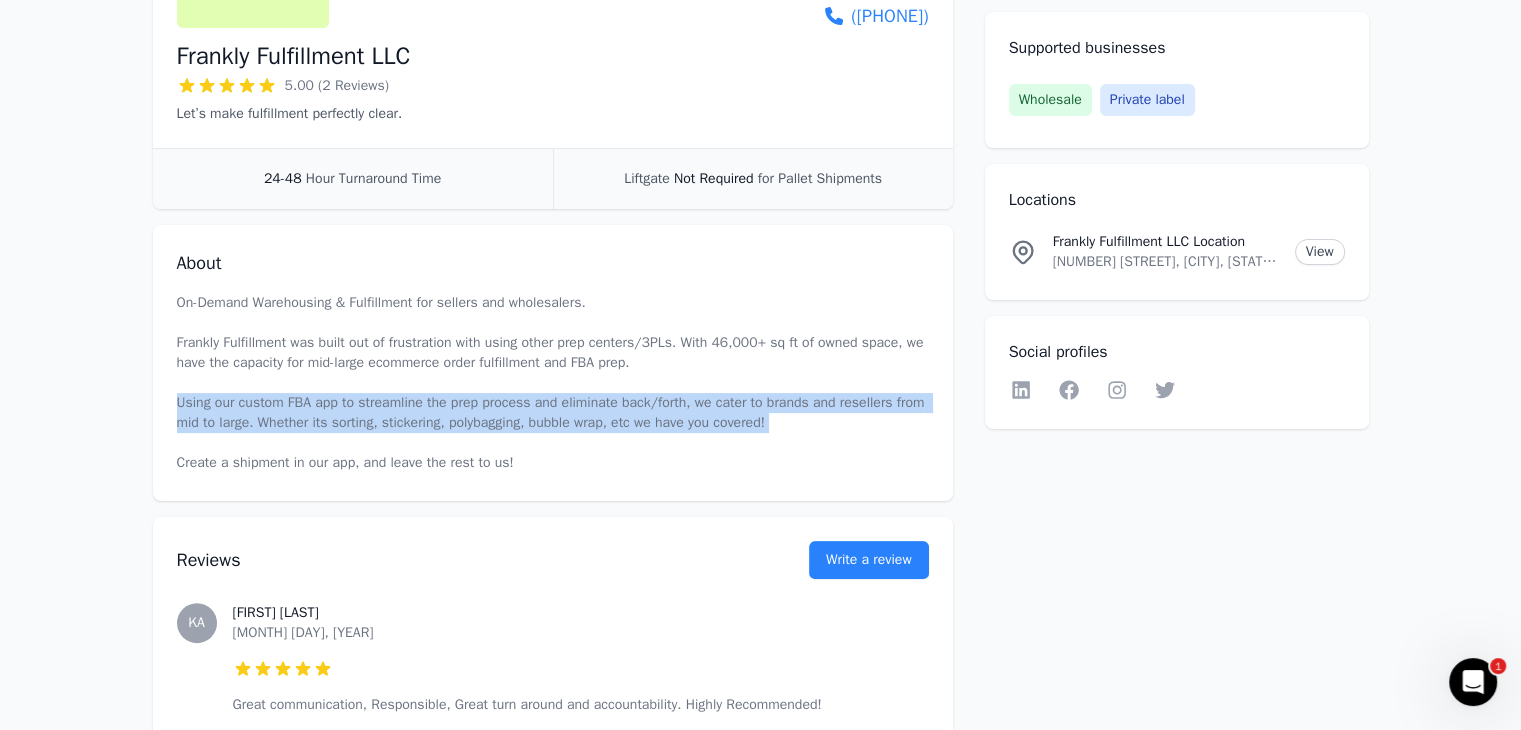 click on "On-Demand Warehousing & Fulfillment for sellers and wholesalers.
Frankly Fulfillment was built out of frustration with using other prep centers/3PLs. With 46,000+ sq ft of owned space, we have the capacity for mid-large ecommerce order fulfillment and FBA prep.
Using our custom FBA app to streamline the prep process and eliminate back/forth, we cater to brands and resellers from mid to large. Whether its sorting, stickering, polybagging, bubble wrap, etc we have you covered!
Create a shipment in our app, and leave the rest to us!" at bounding box center [553, 383] 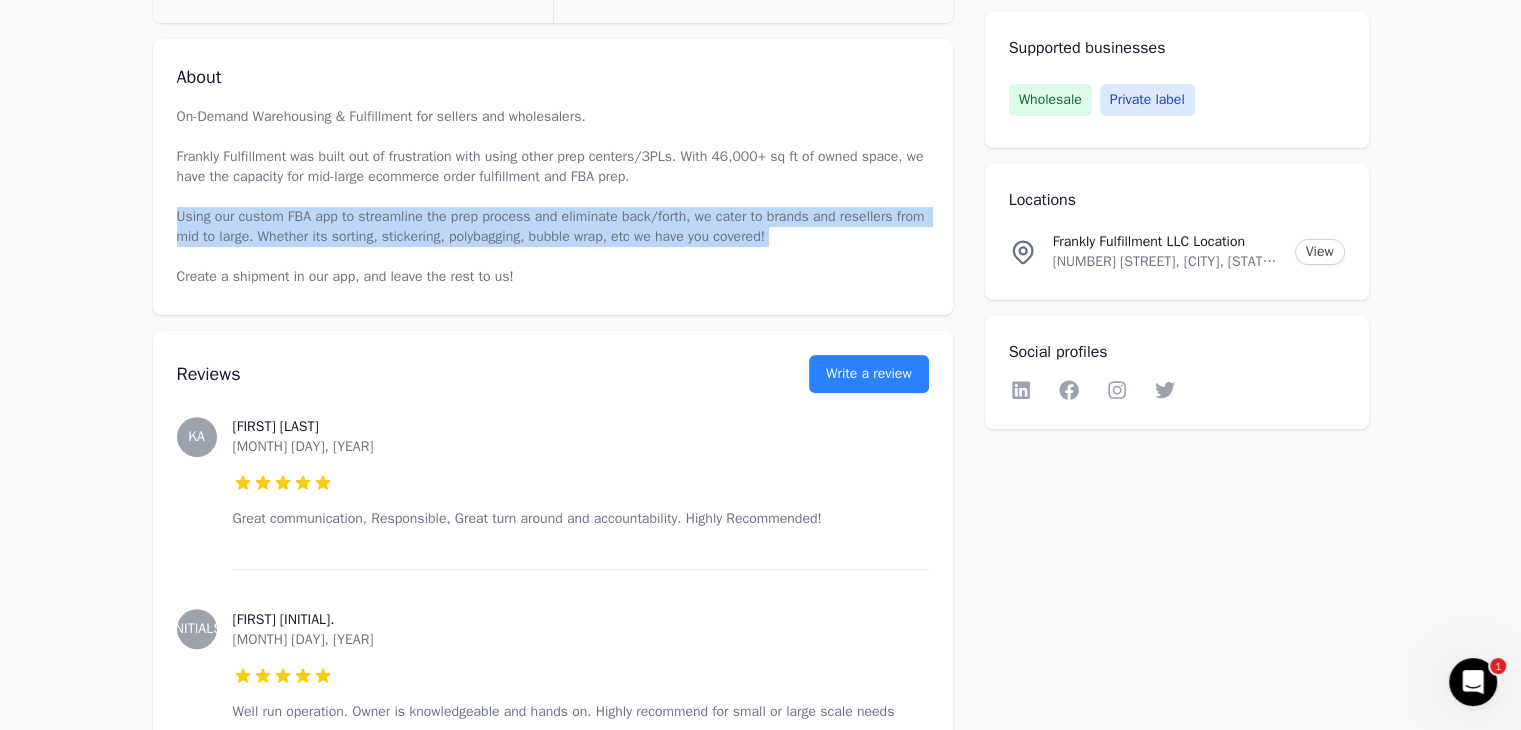 scroll, scrollTop: 600, scrollLeft: 0, axis: vertical 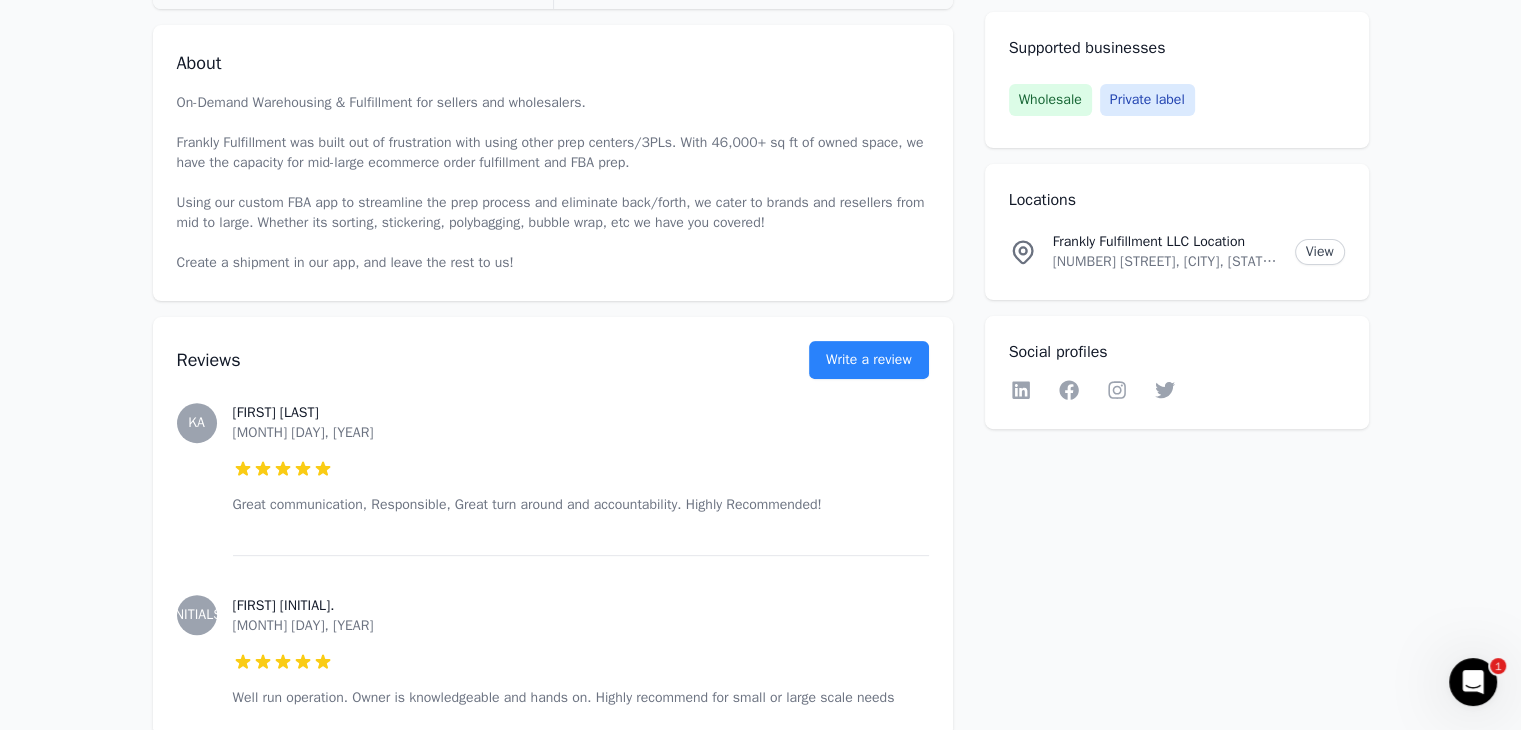click on "On-Demand Warehousing & Fulfillment for sellers and wholesalers.
Frankly Fulfillment was built out of frustration with using other prep centers/3PLs. With 46,000+ sq ft of owned space, we have the capacity for mid-large ecommerce order fulfillment and FBA prep.
Using our custom FBA app to streamline the prep process and eliminate back/forth, we cater to brands and resellers from mid to large. Whether its sorting, stickering, polybagging, bubble wrap, etc we have you covered!
Create a shipment in our app, and leave the rest to us!" at bounding box center [553, 183] 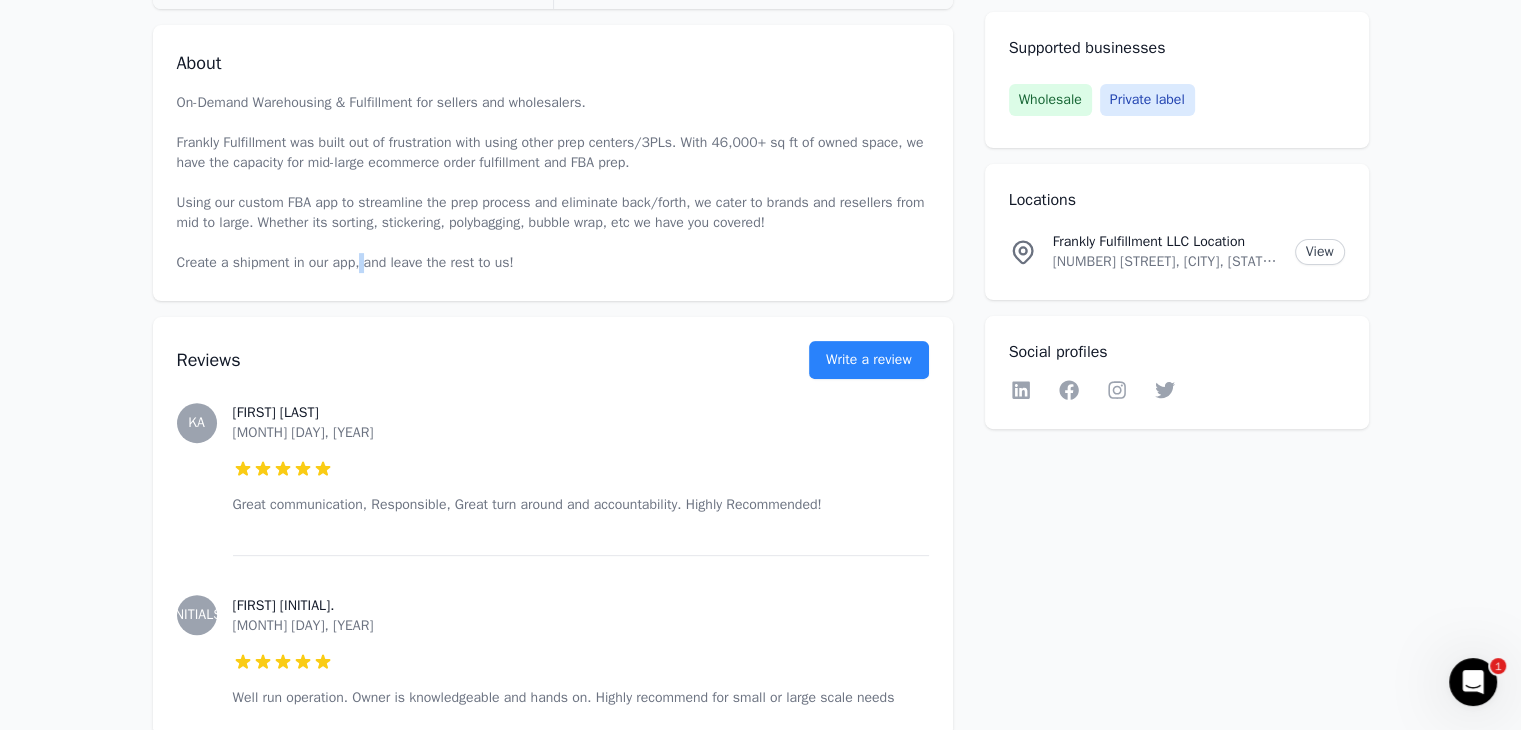 click on "On-Demand Warehousing & Fulfillment for sellers and wholesalers.
Frankly Fulfillment was built out of frustration with using other prep centers/3PLs. With 46,000+ sq ft of owned space, we have the capacity for mid-large ecommerce order fulfillment and FBA prep.
Using our custom FBA app to streamline the prep process and eliminate back/forth, we cater to brands and resellers from mid to large. Whether its sorting, stickering, polybagging, bubble wrap, etc we have you covered!
Create a shipment in our app, and leave the rest to us!" at bounding box center [553, 183] 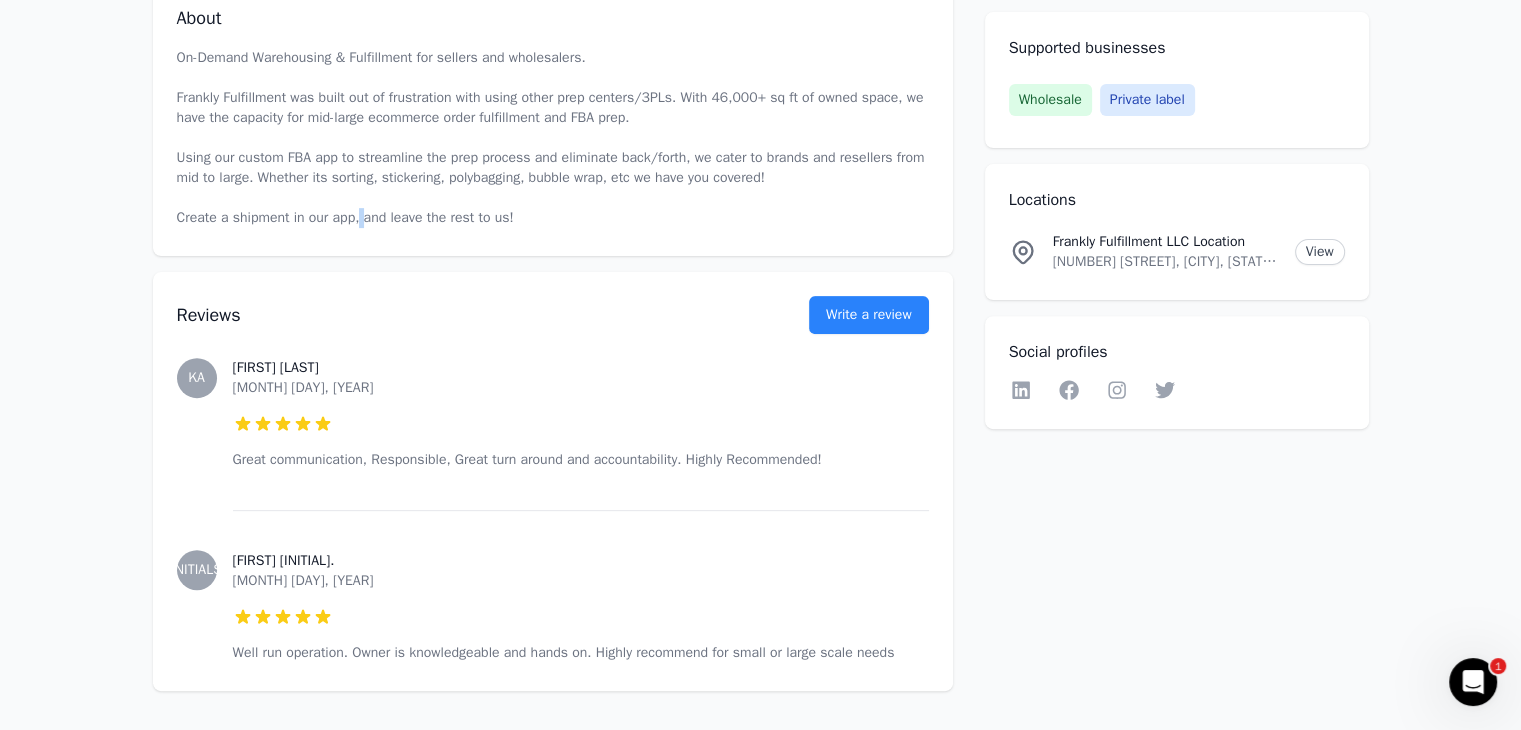 scroll, scrollTop: 765, scrollLeft: 0, axis: vertical 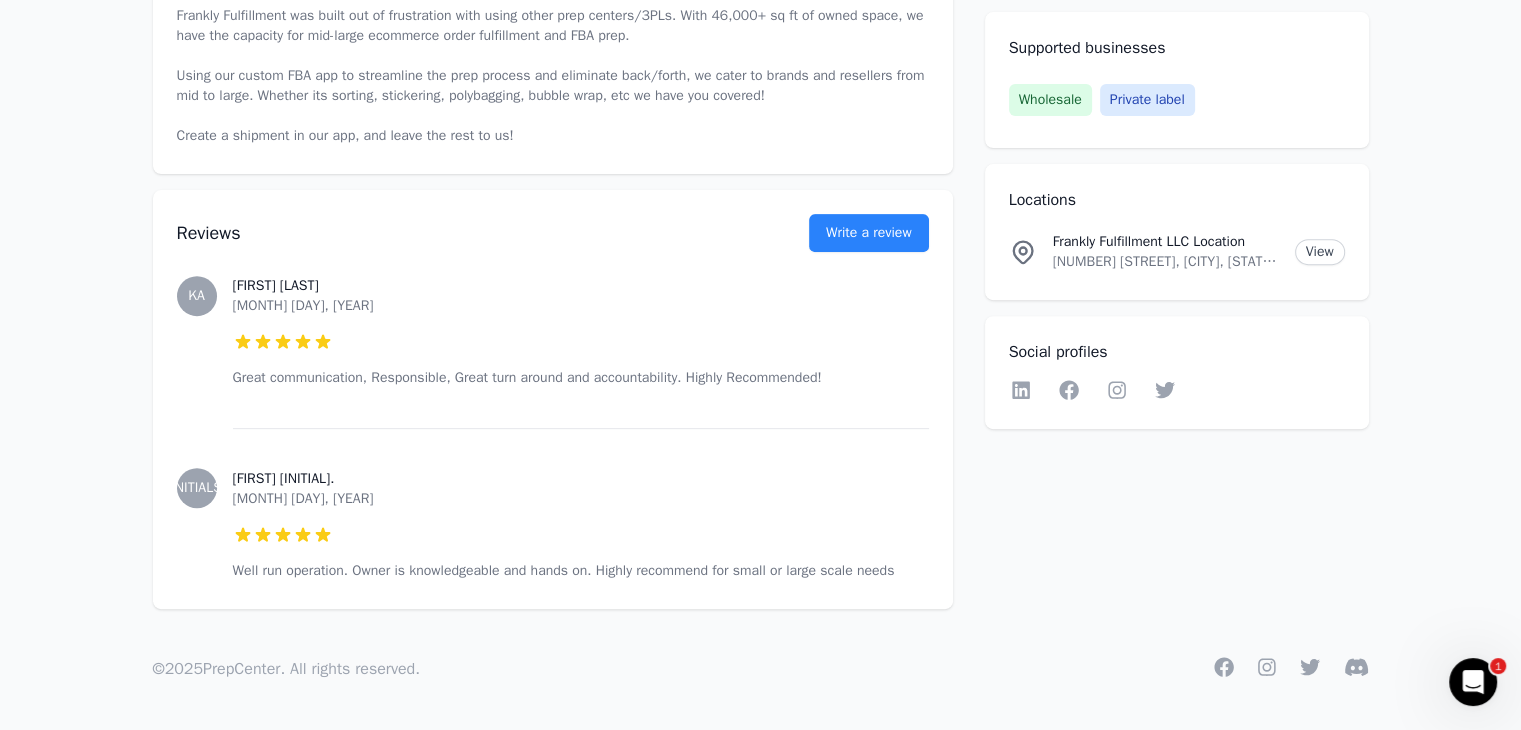 click on "Great communication, Responsible, Great turn around and accountability. Highly Recommended!" at bounding box center (581, 378) 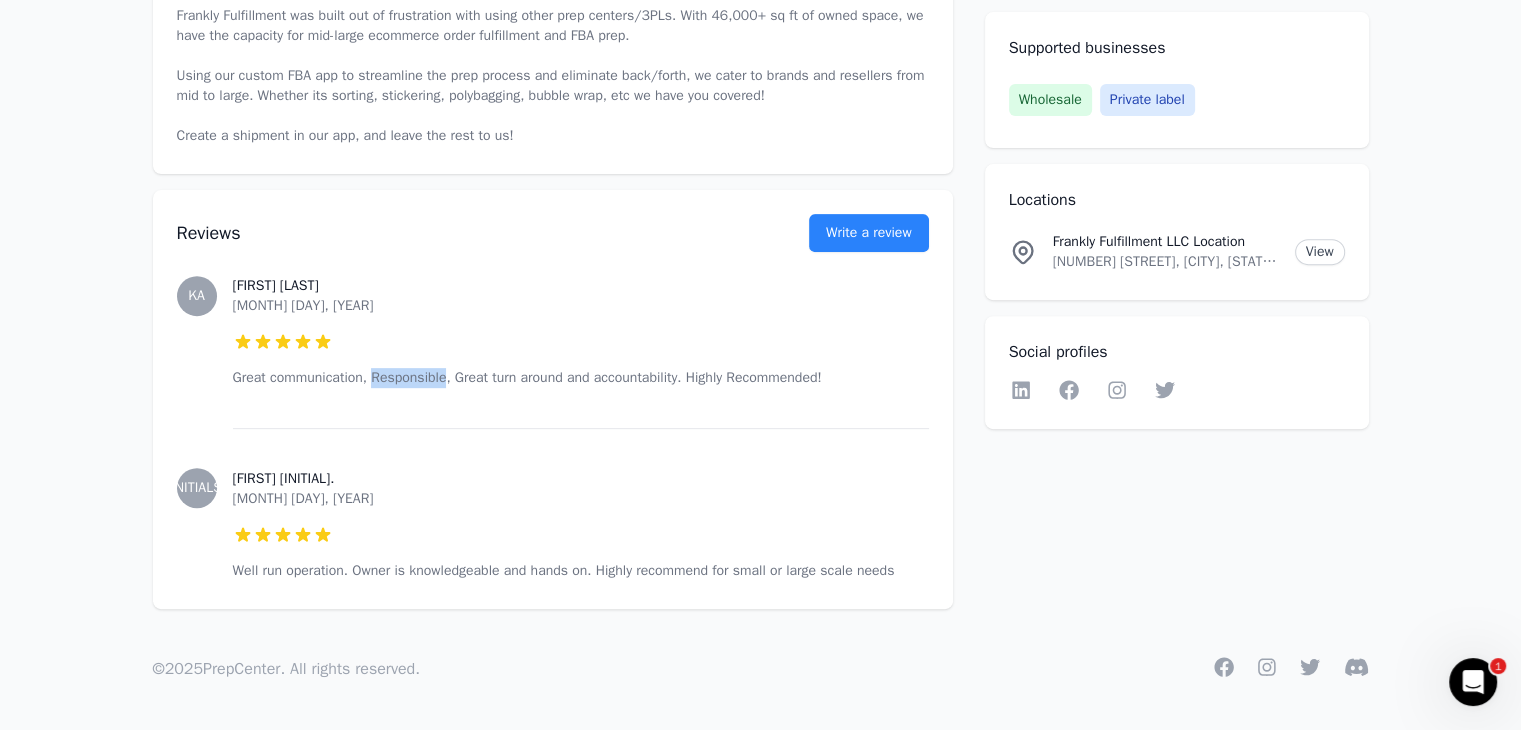 click on "Great communication, Responsible, Great turn around and accountability. Highly Recommended!" at bounding box center (581, 378) 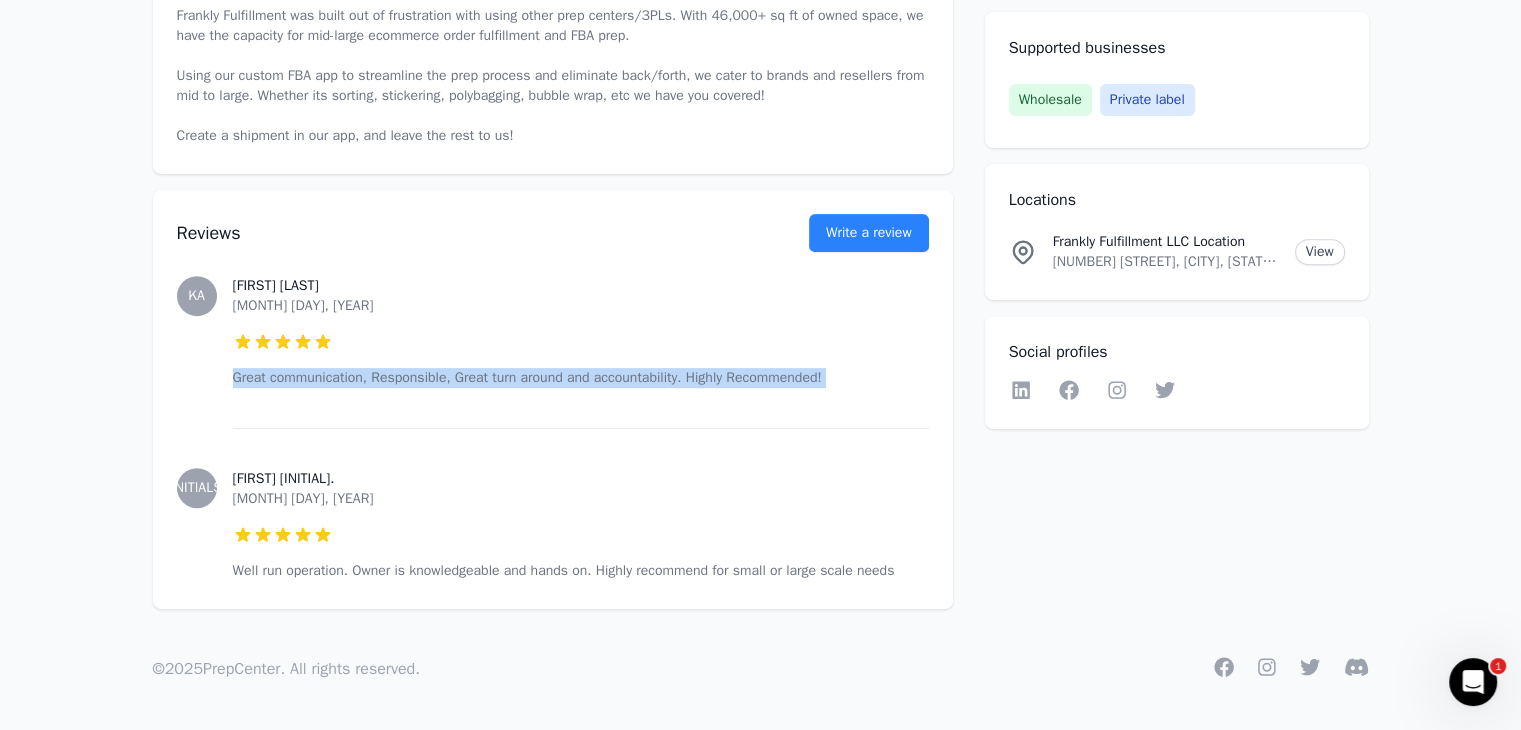 click on "Great communication, Responsible, Great turn around and accountability. Highly Recommended!" at bounding box center (581, 378) 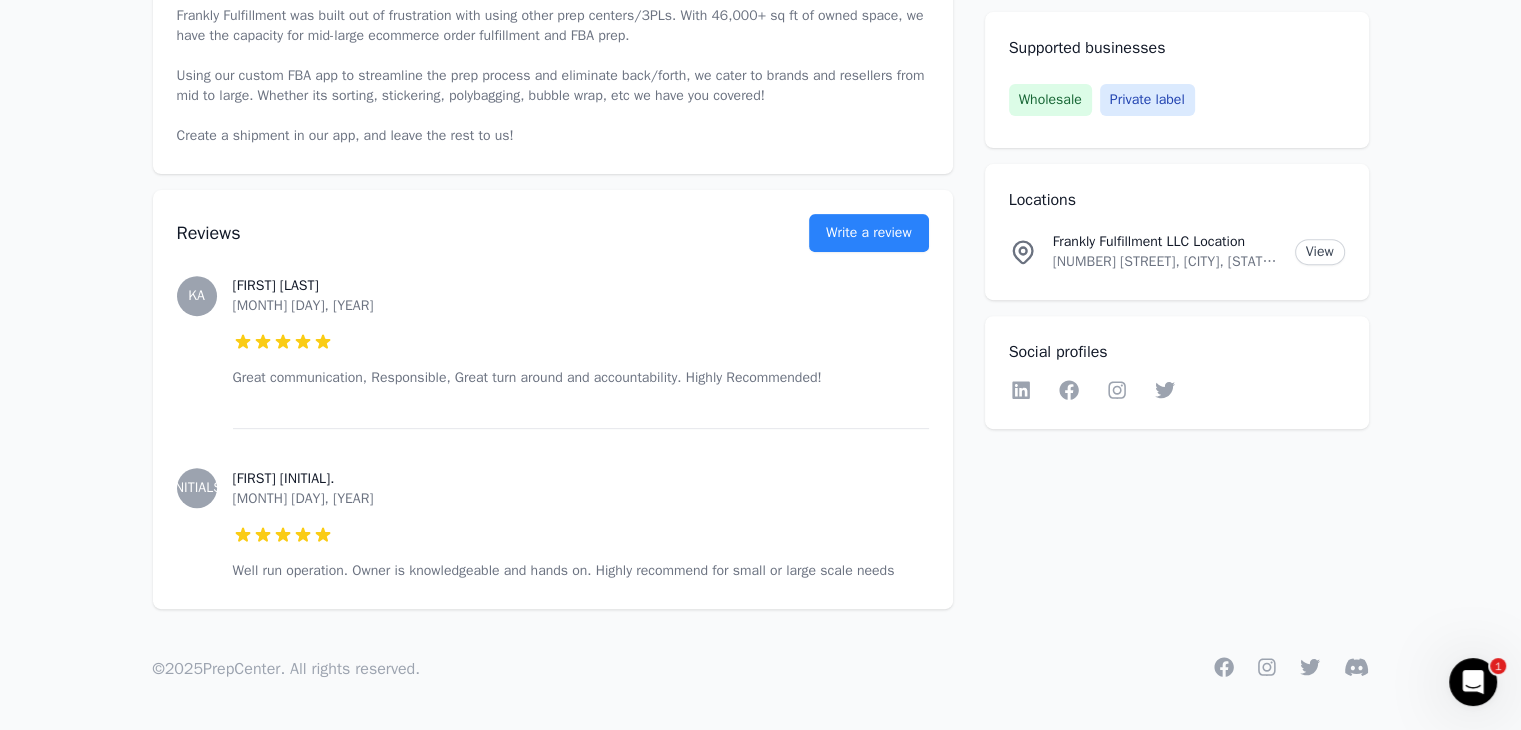click on "Well run operation. Owner is knowledgeable and hands on. Highly recommend for small or large scale needs" at bounding box center (581, 571) 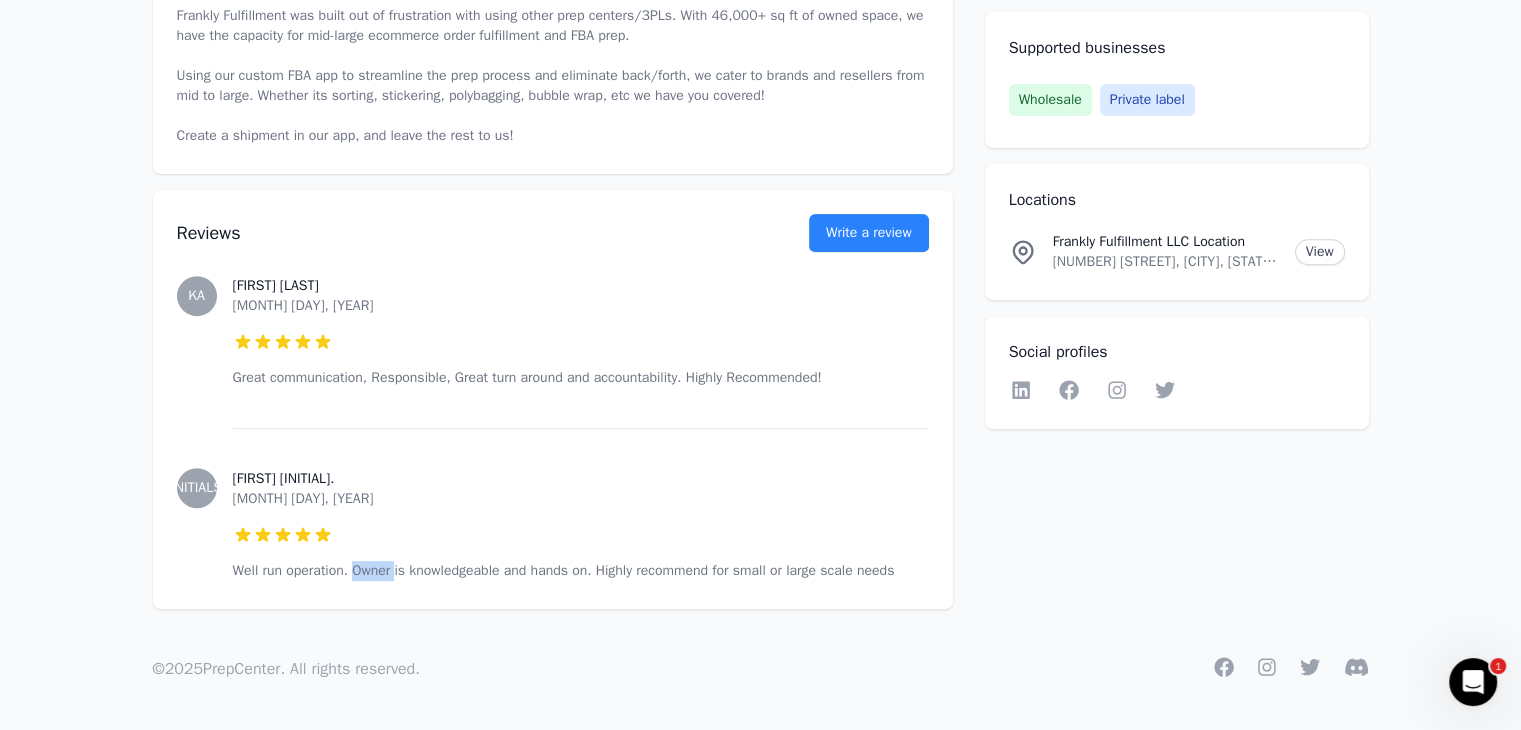 click on "Well run operation. Owner is knowledgeable and hands on. Highly recommend for small or large scale needs" at bounding box center [581, 571] 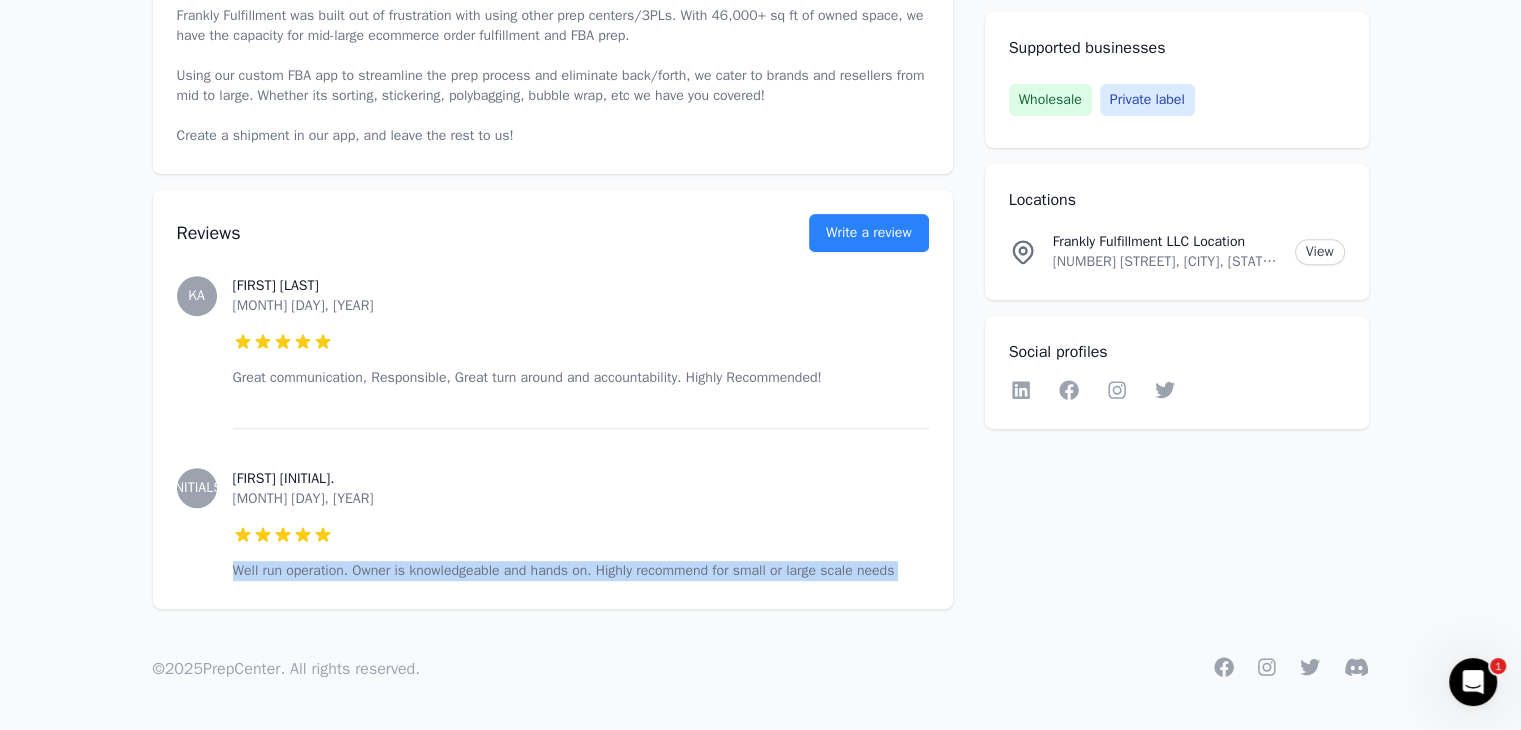 click on "Well run operation. Owner is knowledgeable and hands on. Highly recommend for small or large scale needs" at bounding box center [581, 571] 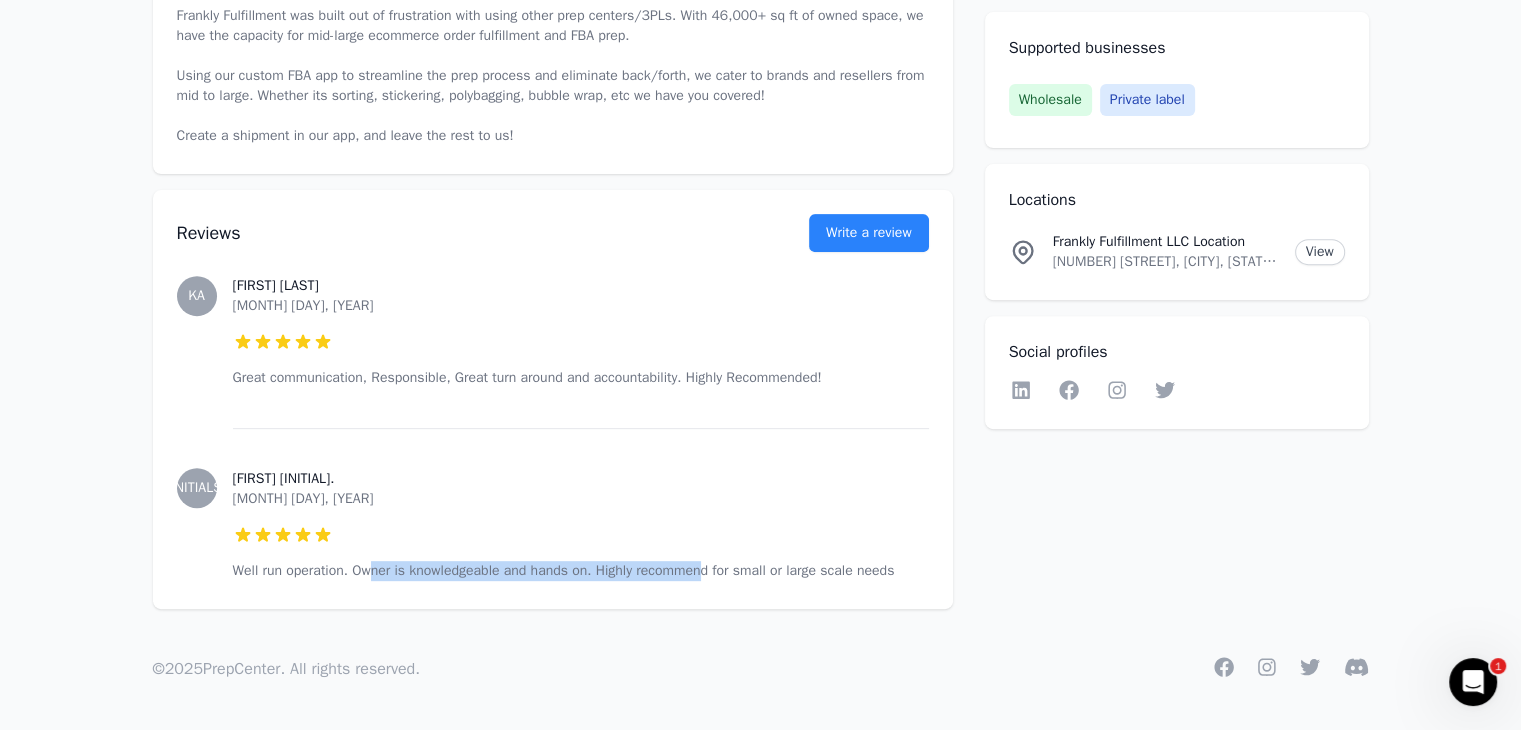 drag, startPoint x: 395, startPoint y: 564, endPoint x: 979, endPoint y: 611, distance: 585.88824 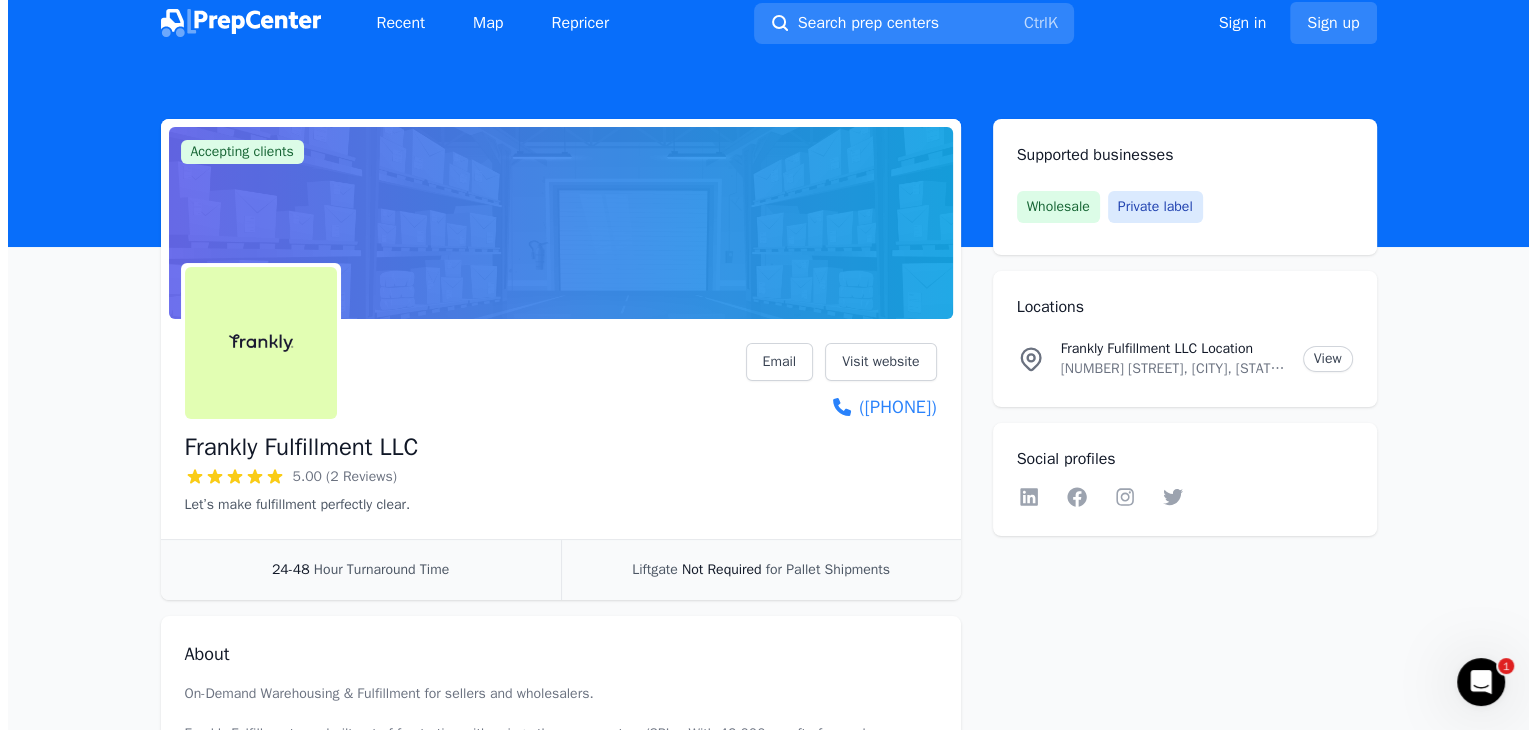 scroll, scrollTop: 0, scrollLeft: 0, axis: both 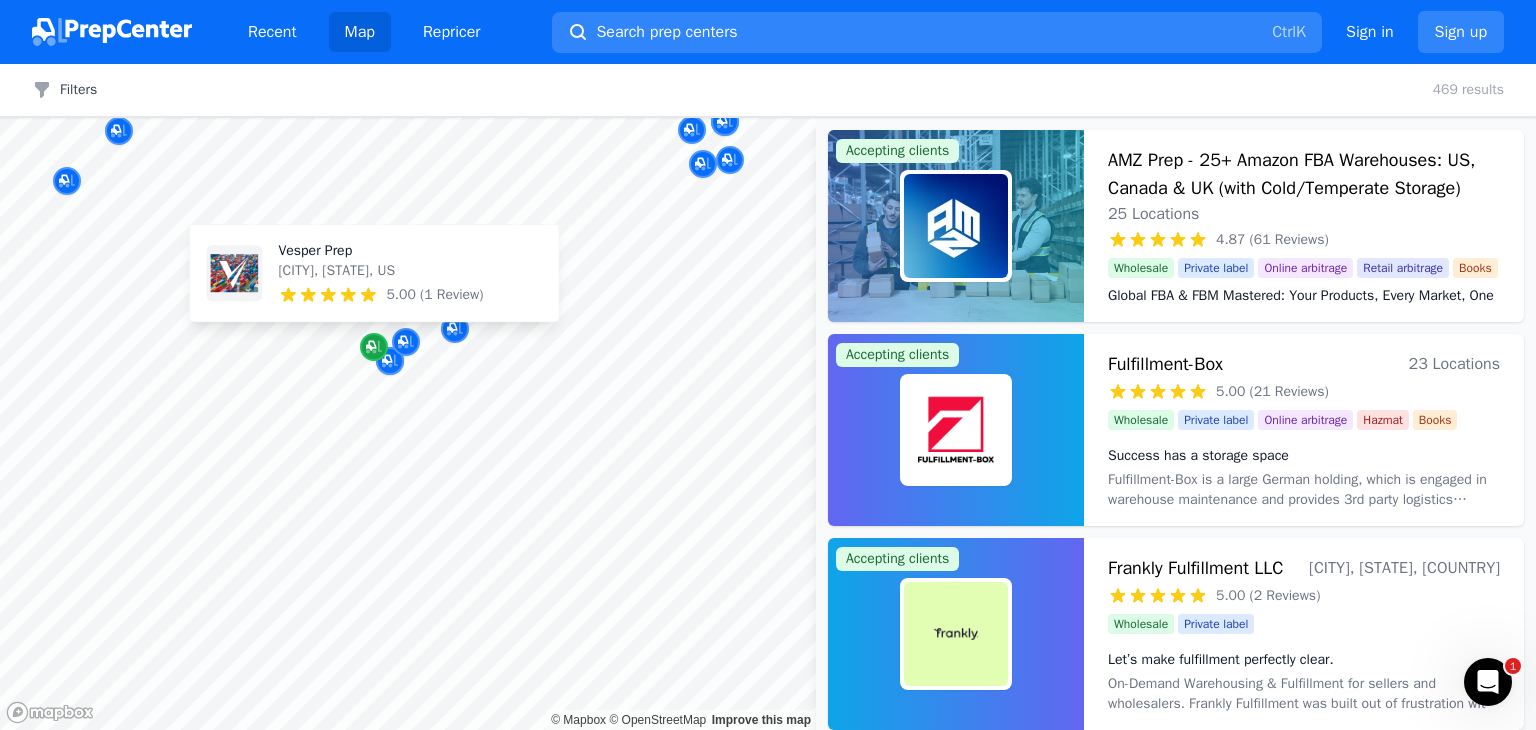 click 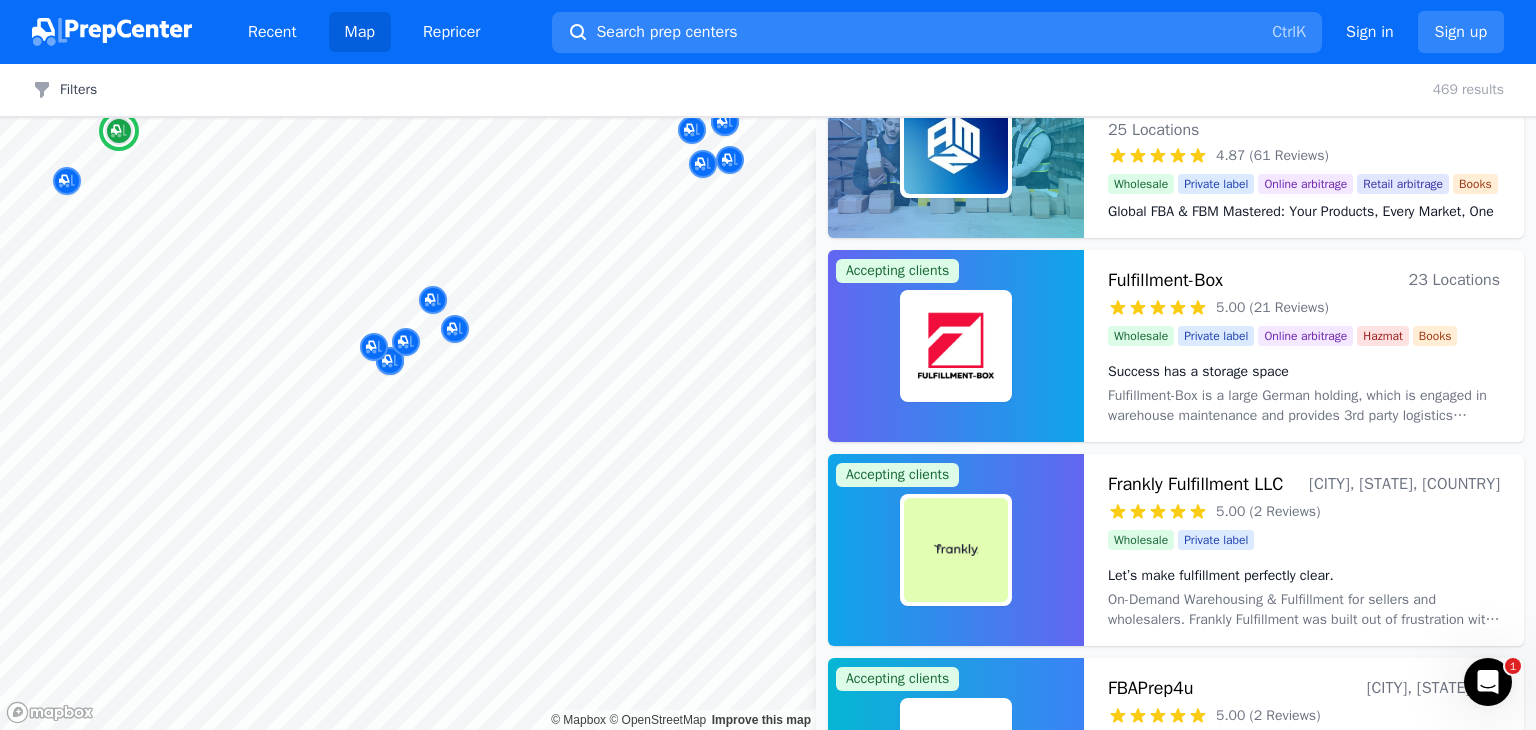 scroll, scrollTop: 200, scrollLeft: 0, axis: vertical 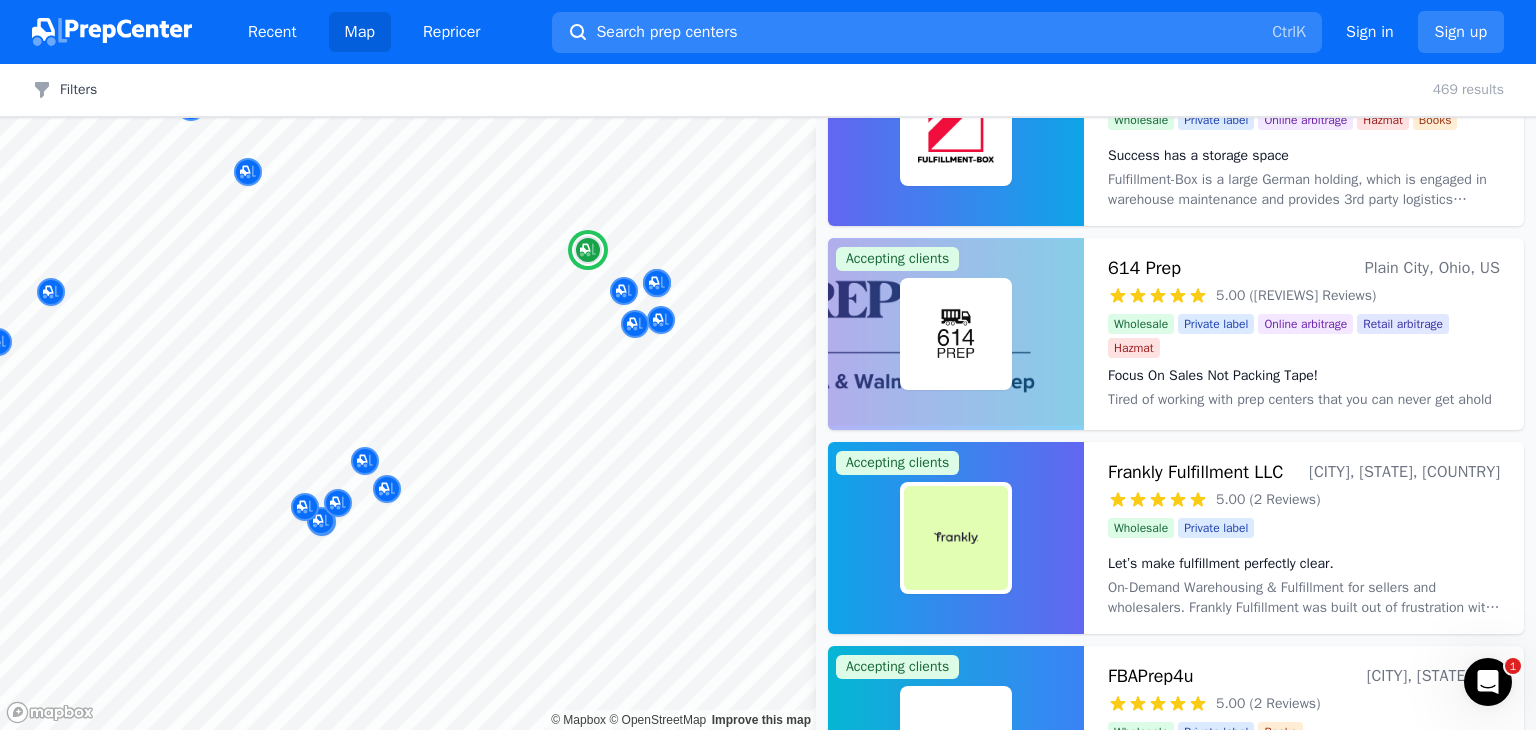 click at bounding box center [956, 334] 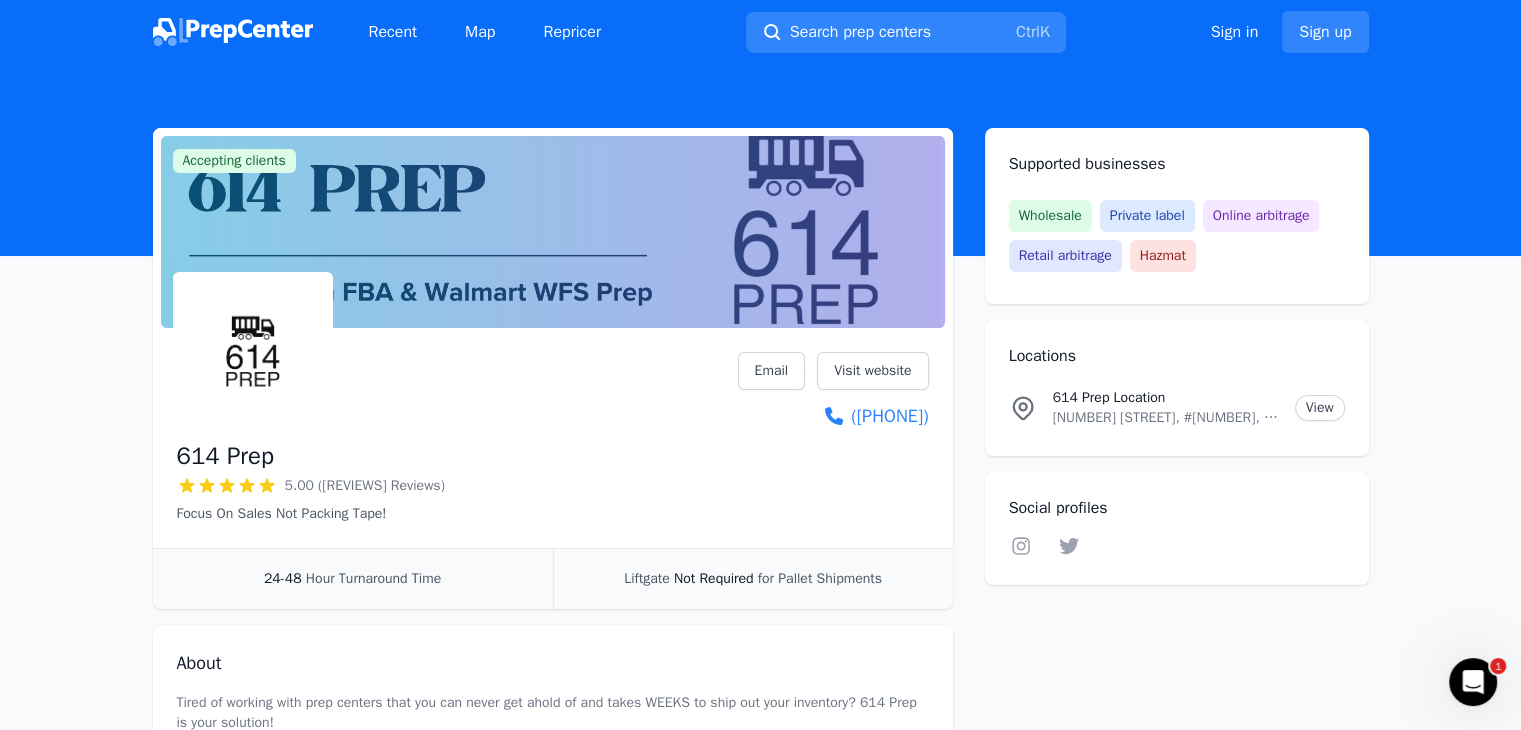 click on "614 Prep" at bounding box center [225, 456] 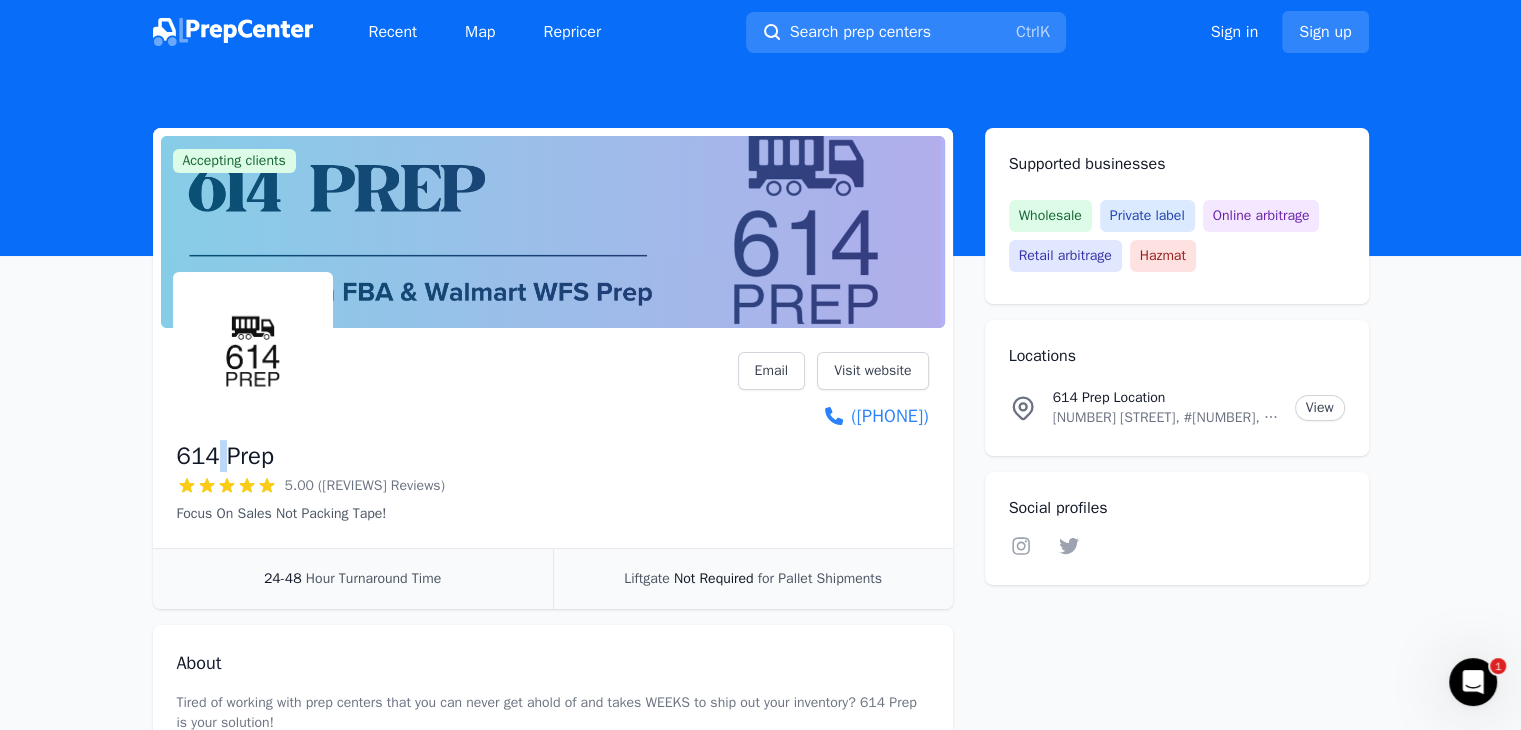 click on "614 Prep" at bounding box center (225, 456) 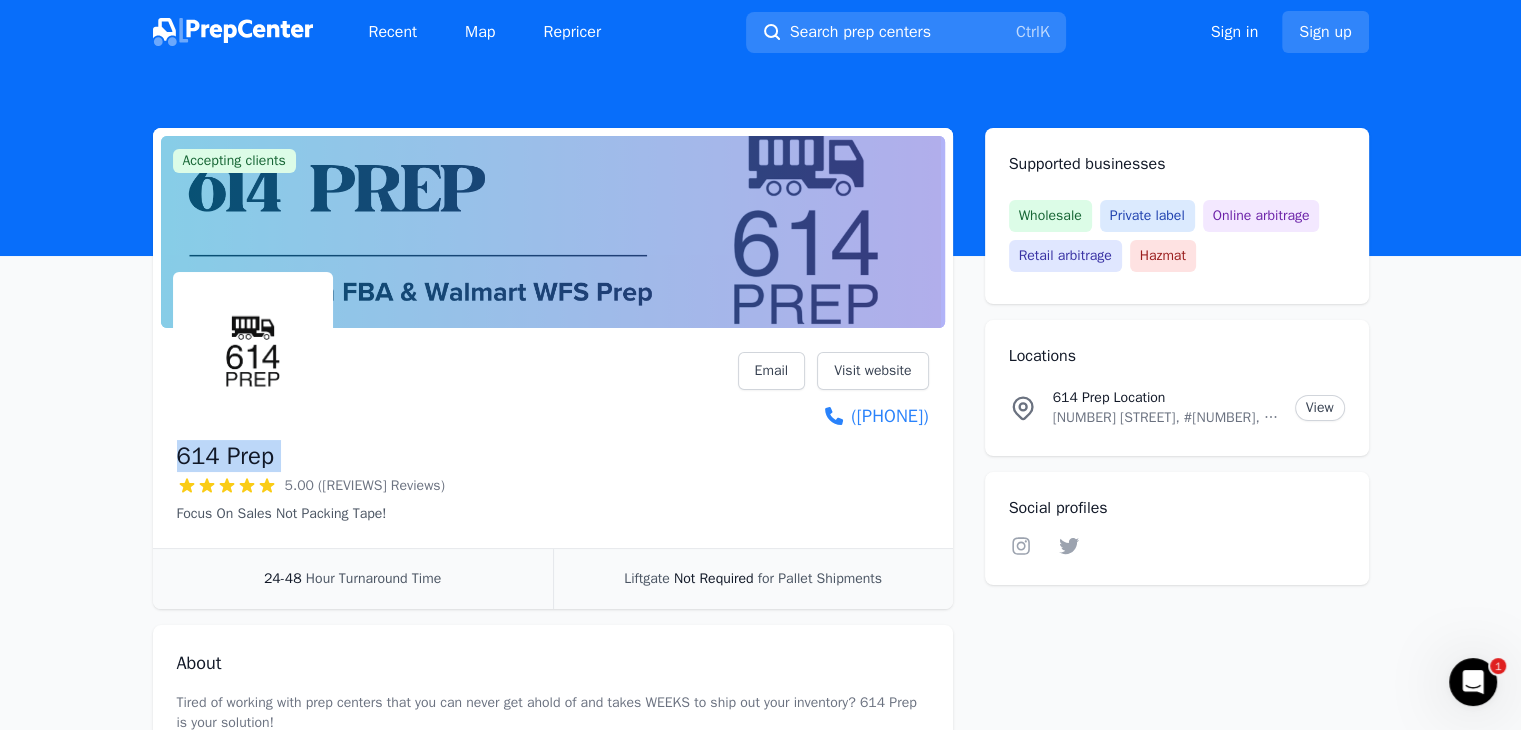 click on "614 Prep" at bounding box center [225, 456] 